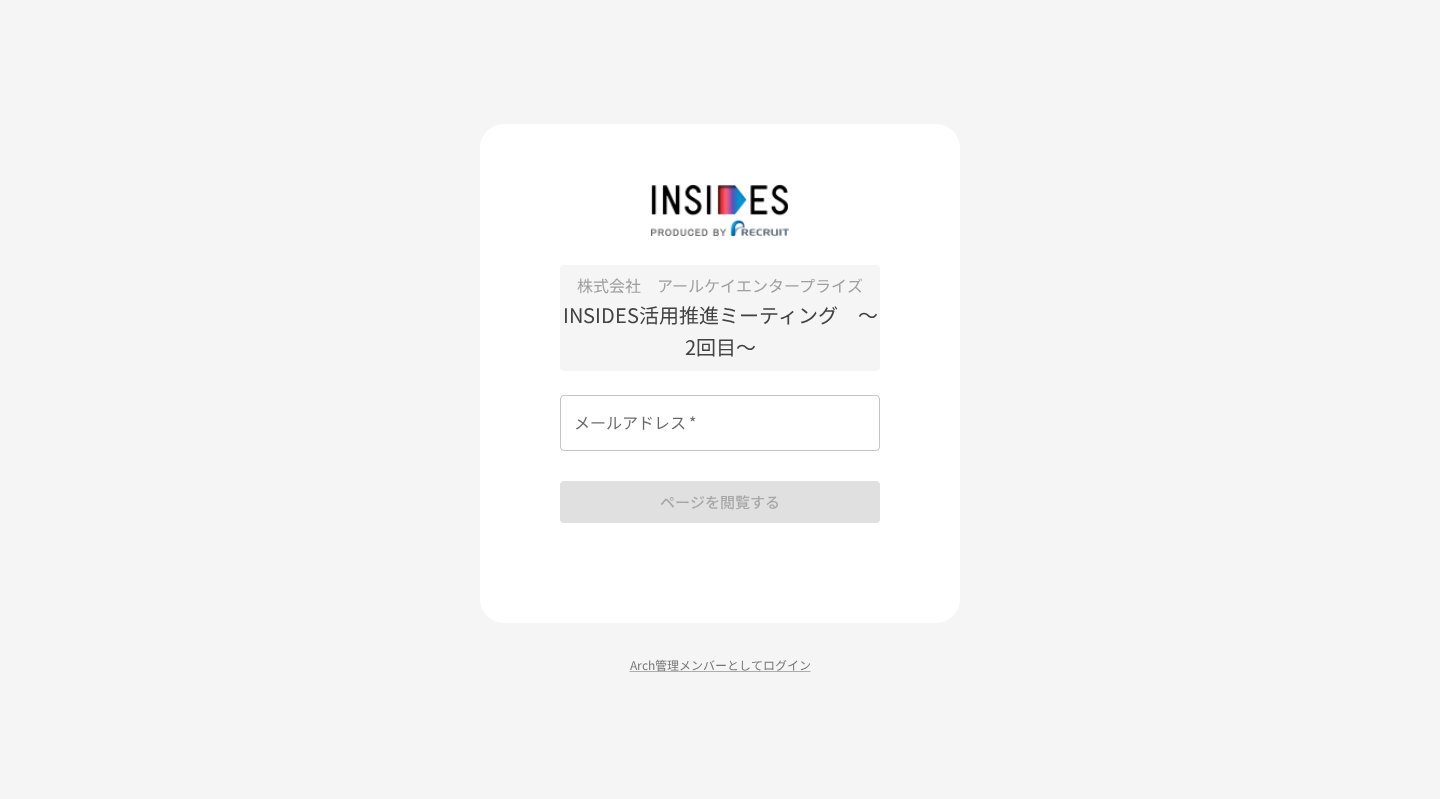 scroll, scrollTop: 0, scrollLeft: 0, axis: both 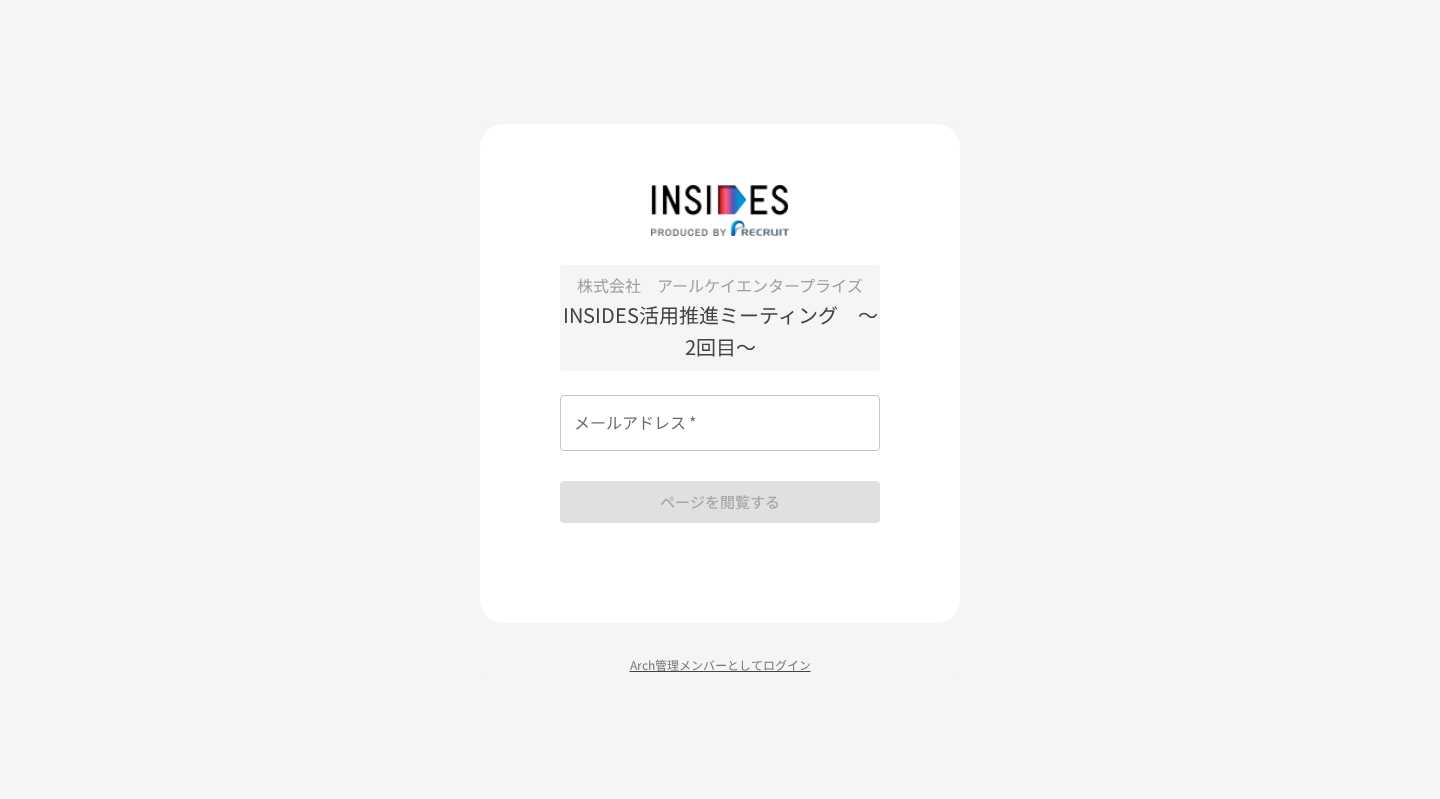 click on "Arch管理メンバーとしてログイン" at bounding box center [720, 664] 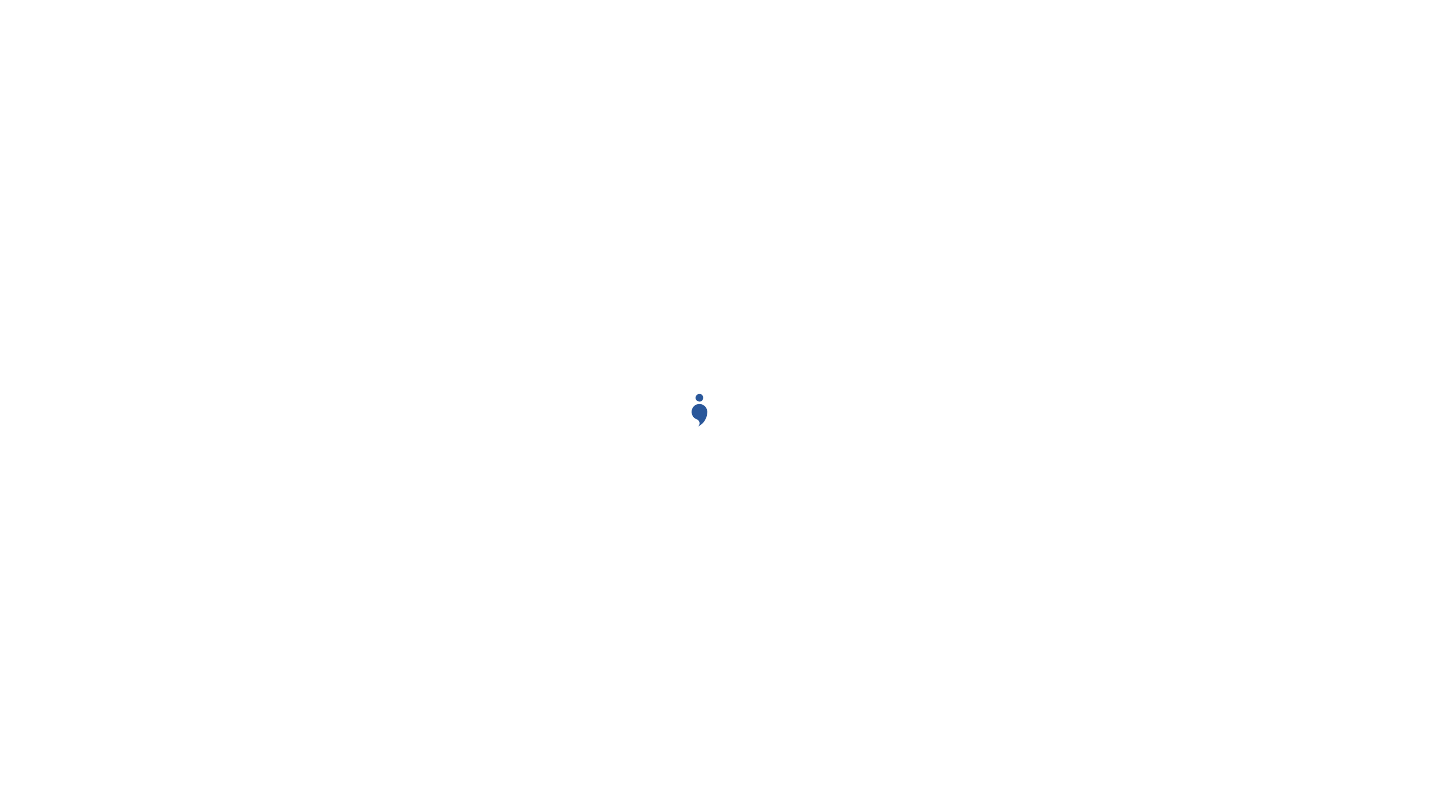 scroll, scrollTop: 0, scrollLeft: 0, axis: both 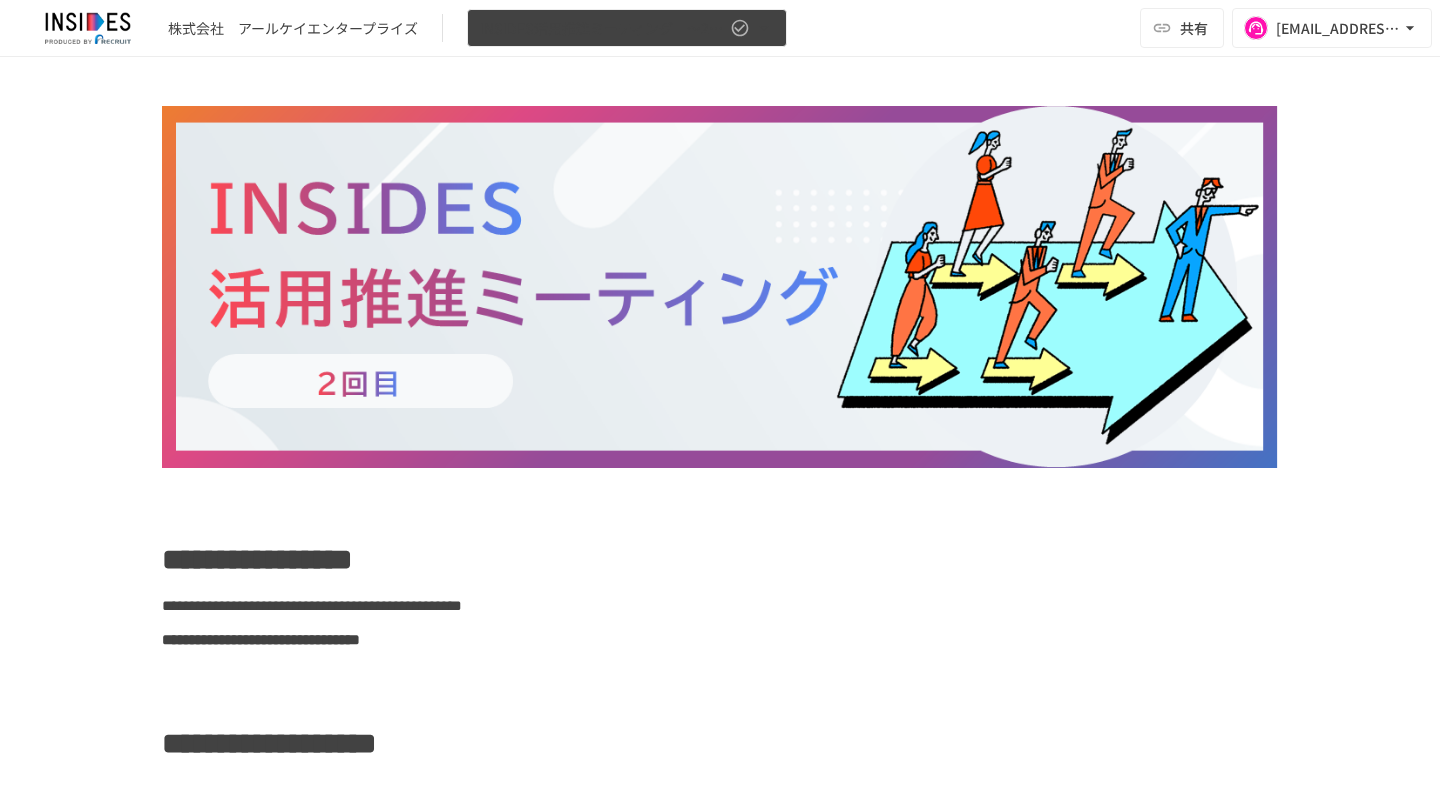 click on "INSIDES活用推進ミーティング　～2回目～" at bounding box center (603, 28) 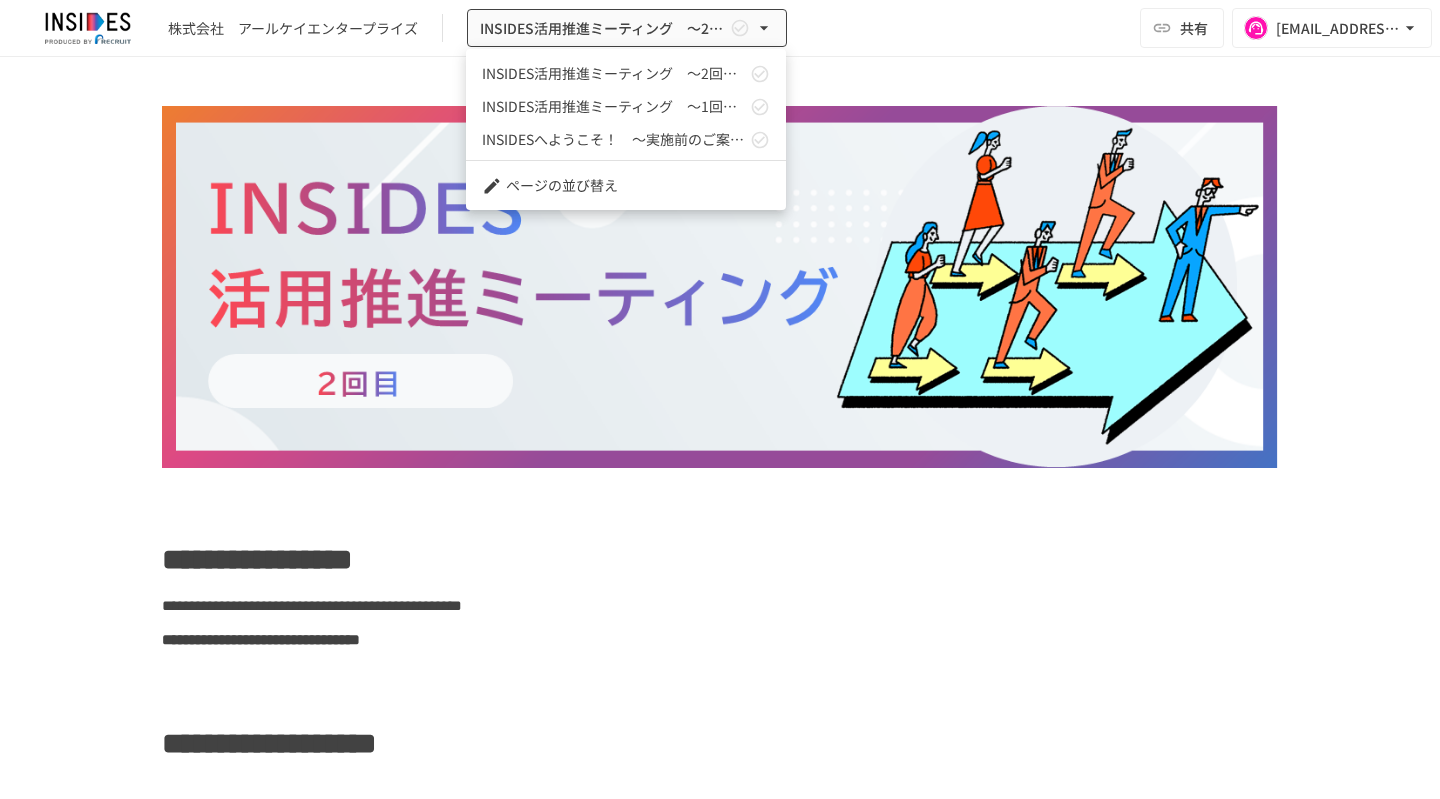 click at bounding box center [720, 399] 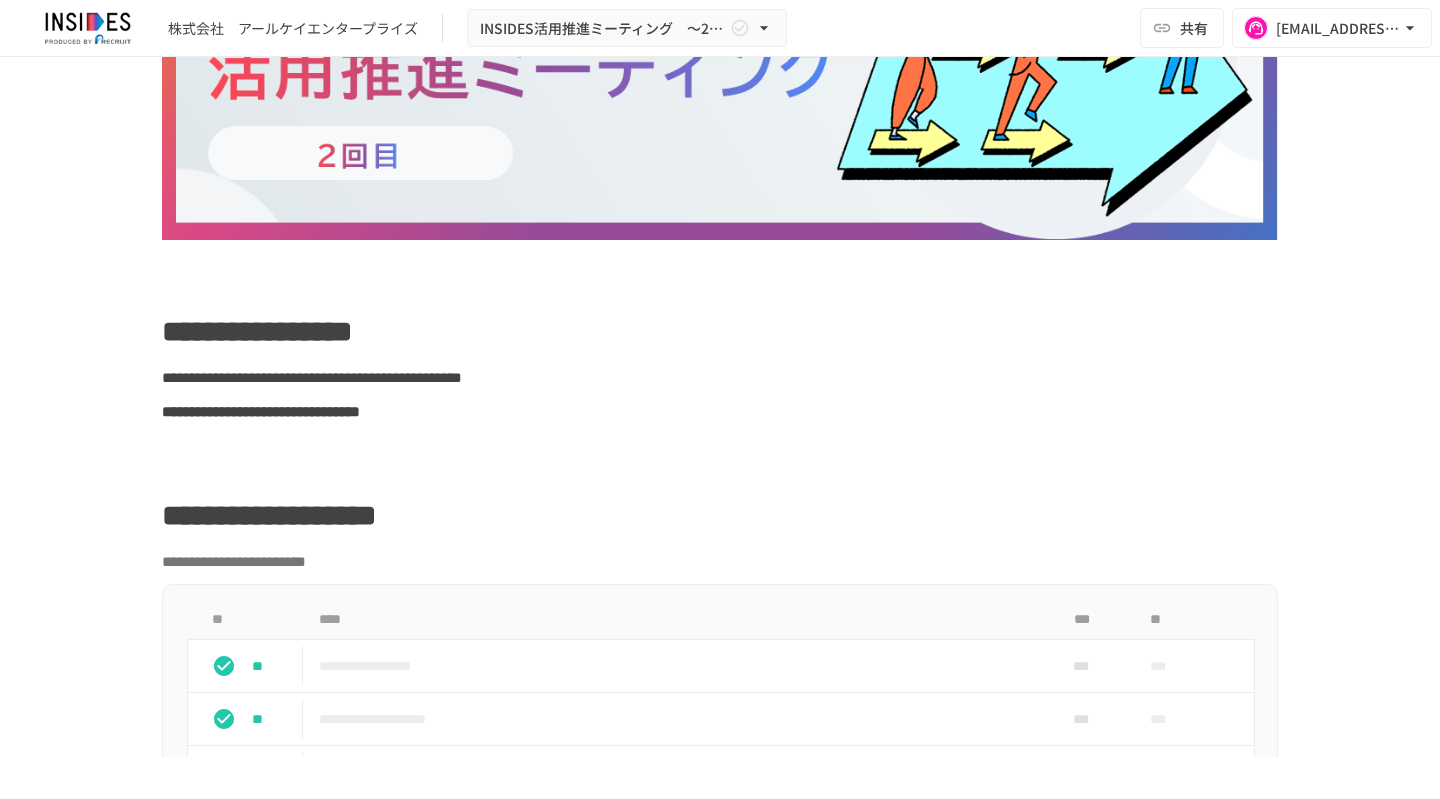 scroll, scrollTop: 0, scrollLeft: 0, axis: both 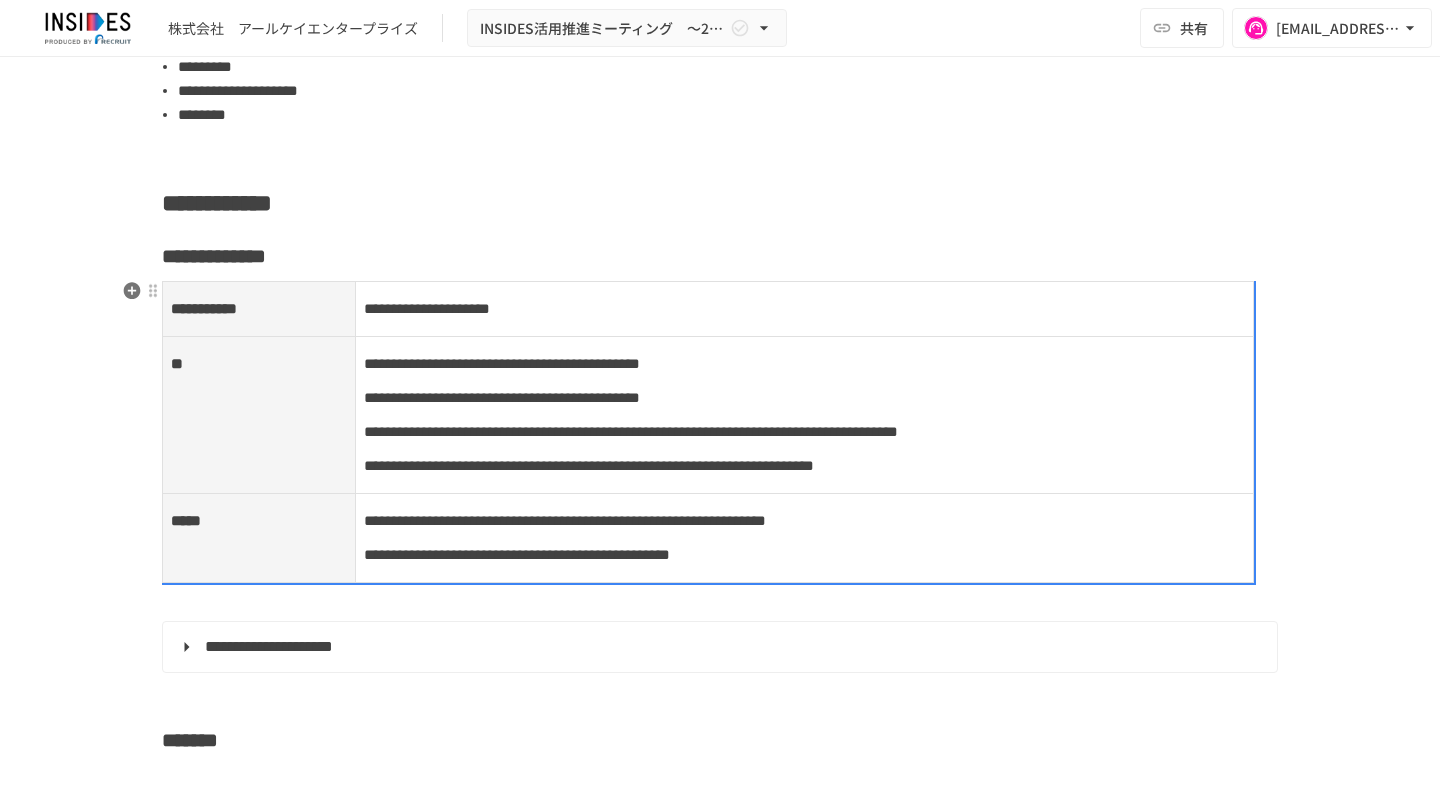drag, startPoint x: 166, startPoint y: 301, endPoint x: 182, endPoint y: 307, distance: 17.088007 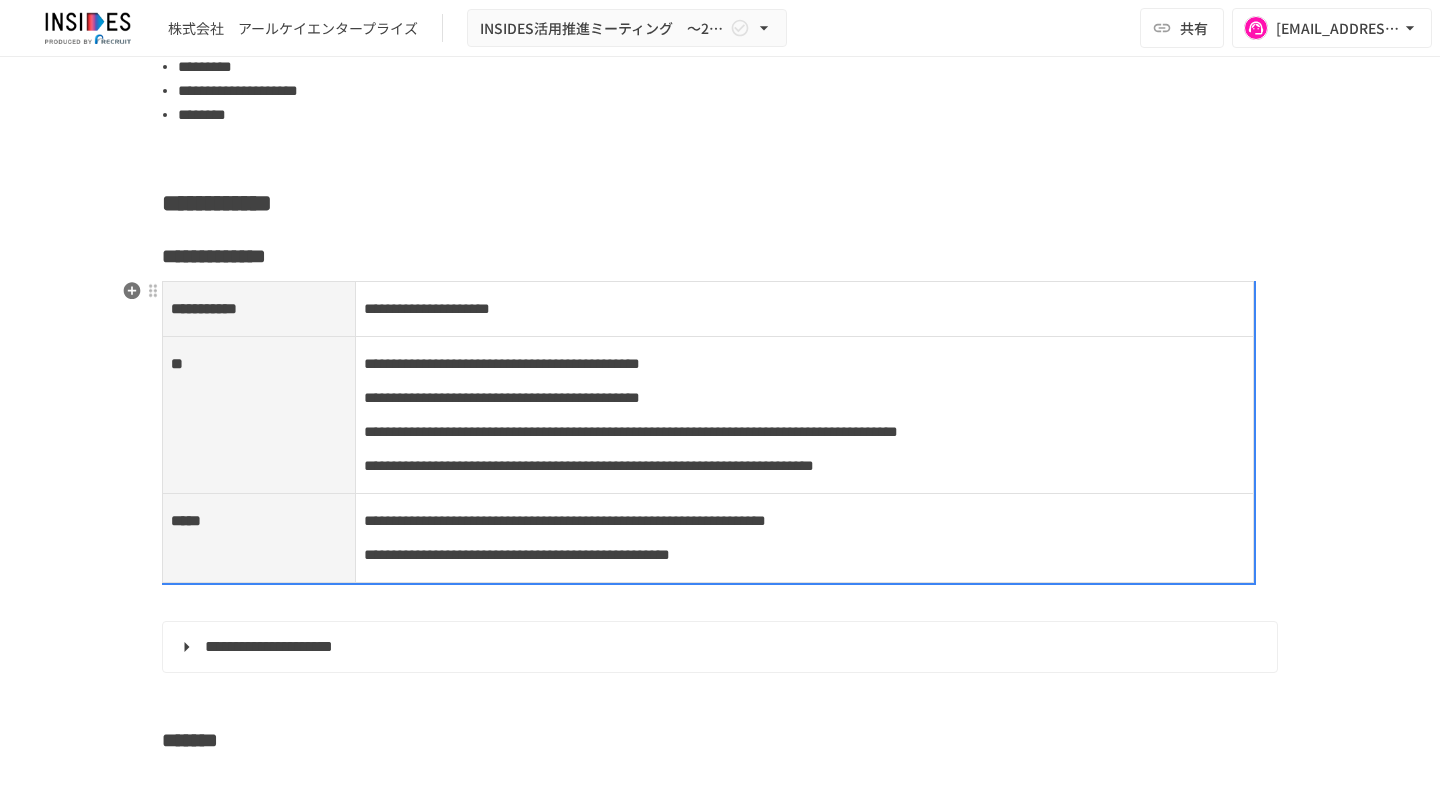 click on "**********" at bounding box center [204, 308] 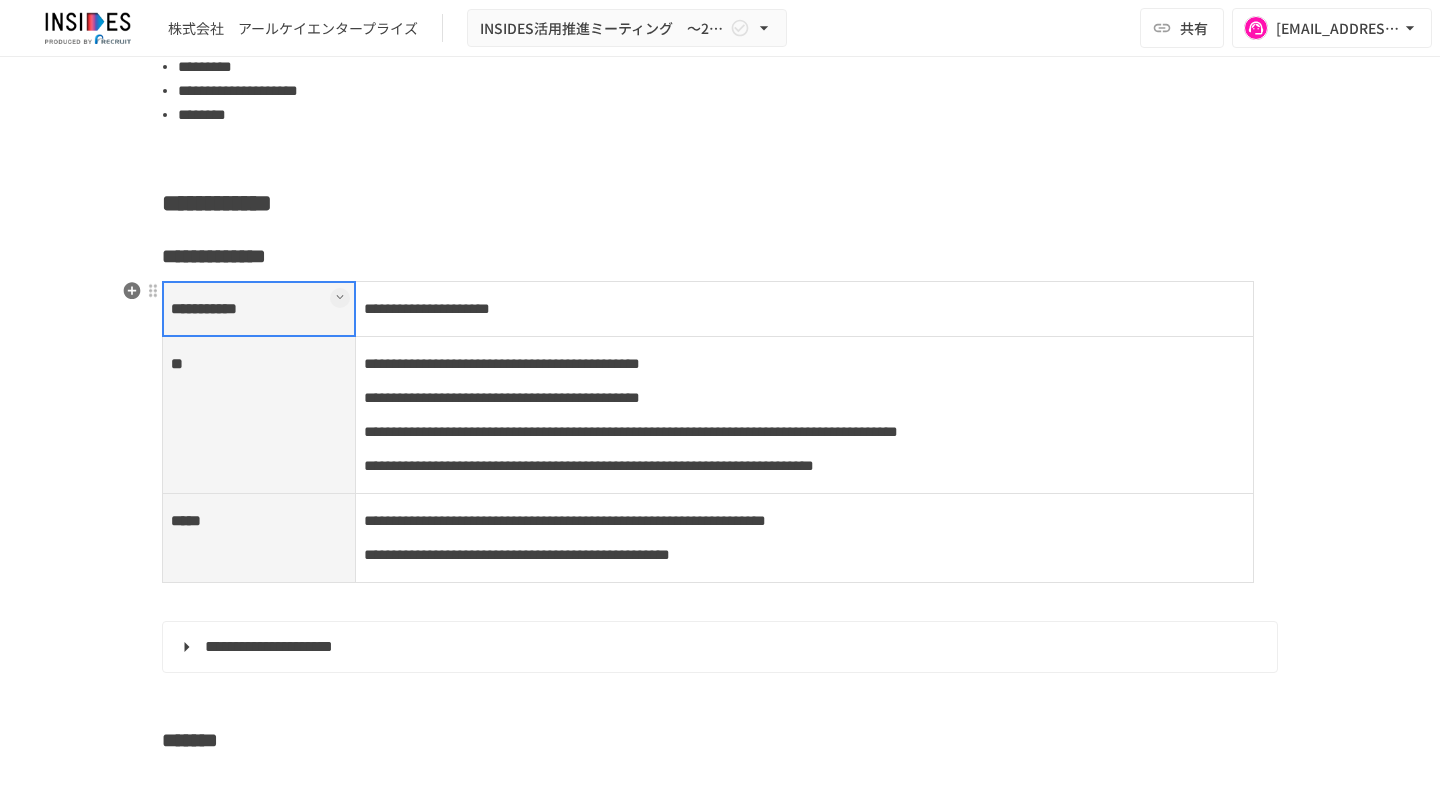 click at bounding box center [259, 309] 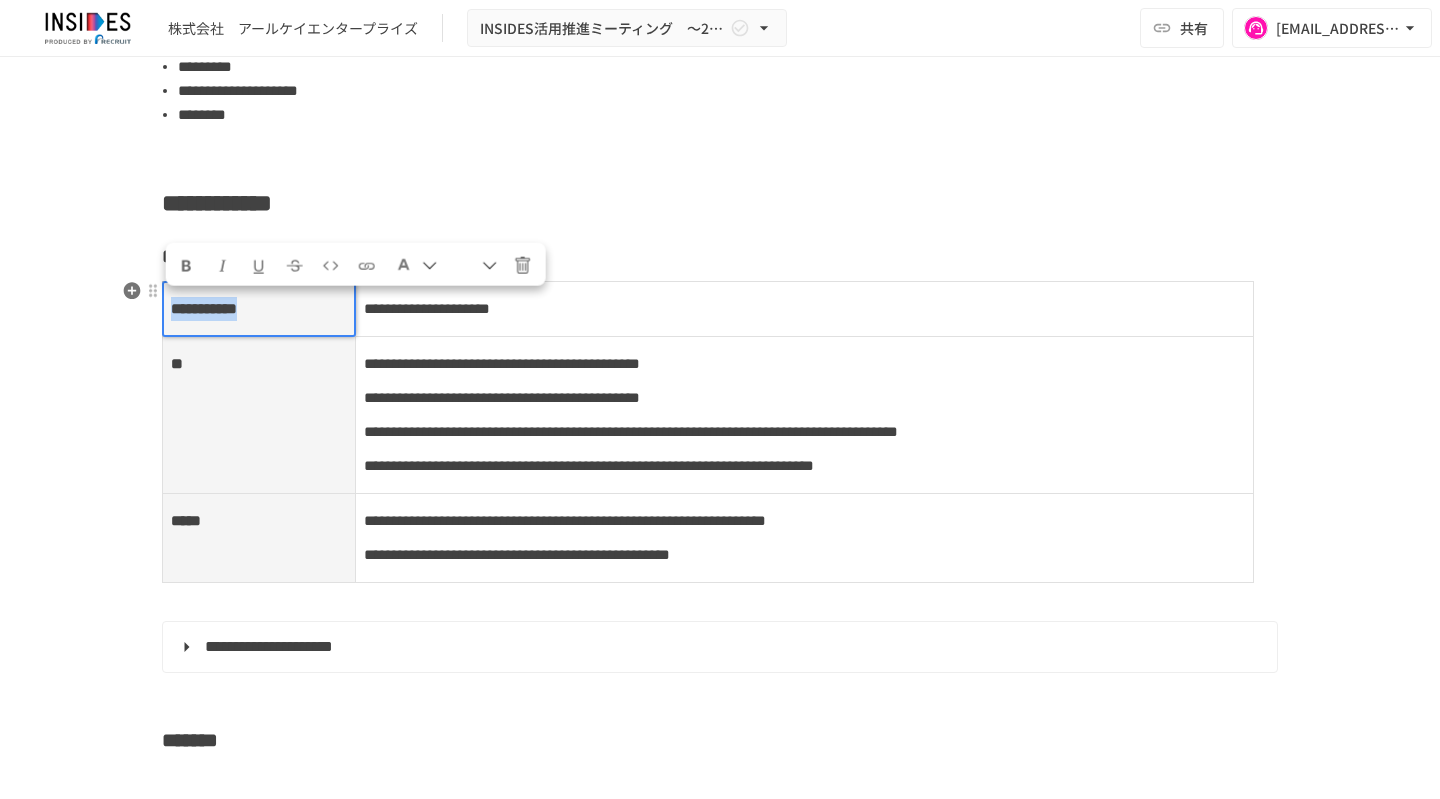 drag, startPoint x: 164, startPoint y: 307, endPoint x: 1094, endPoint y: 635, distance: 986.14606 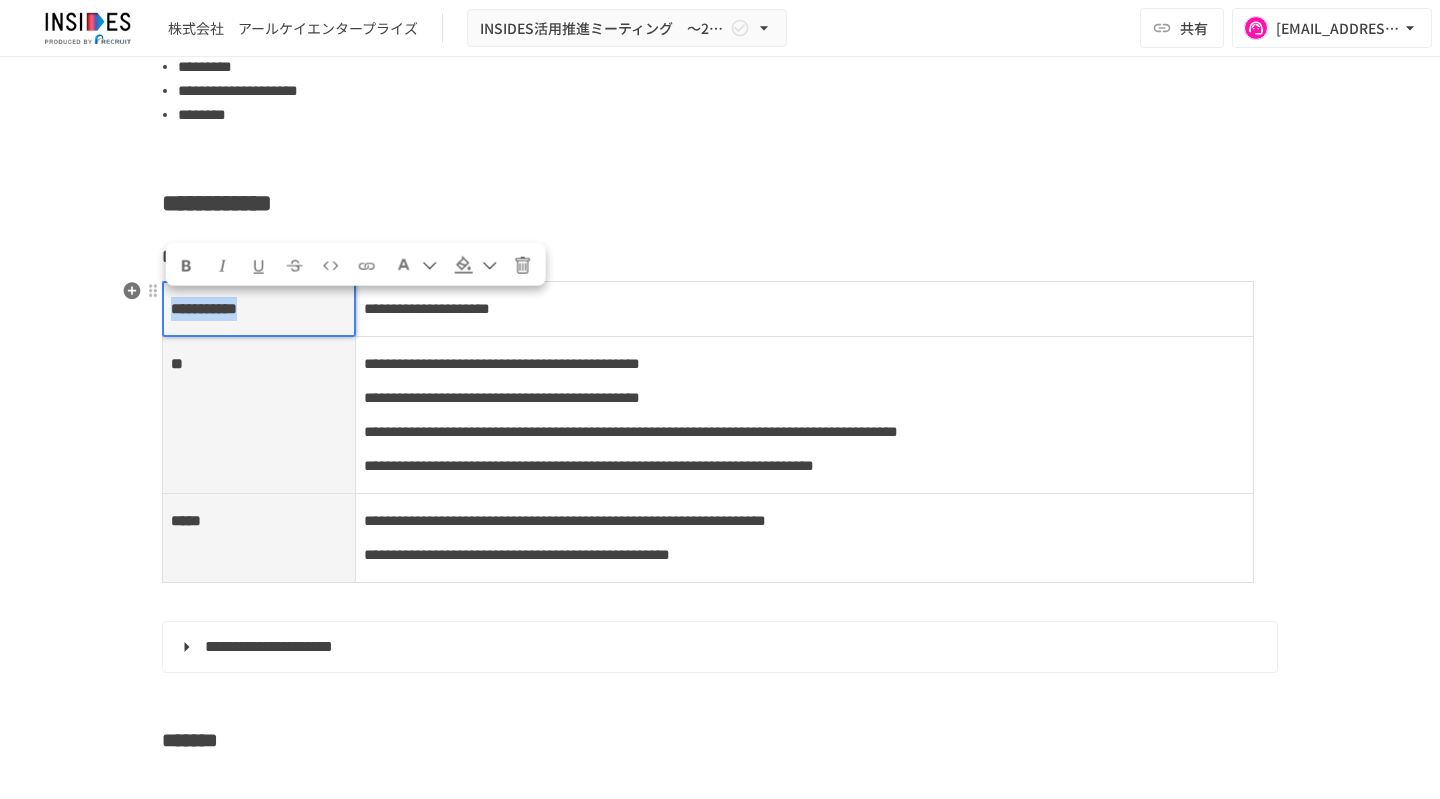 click on "**********" at bounding box center (708, 431) 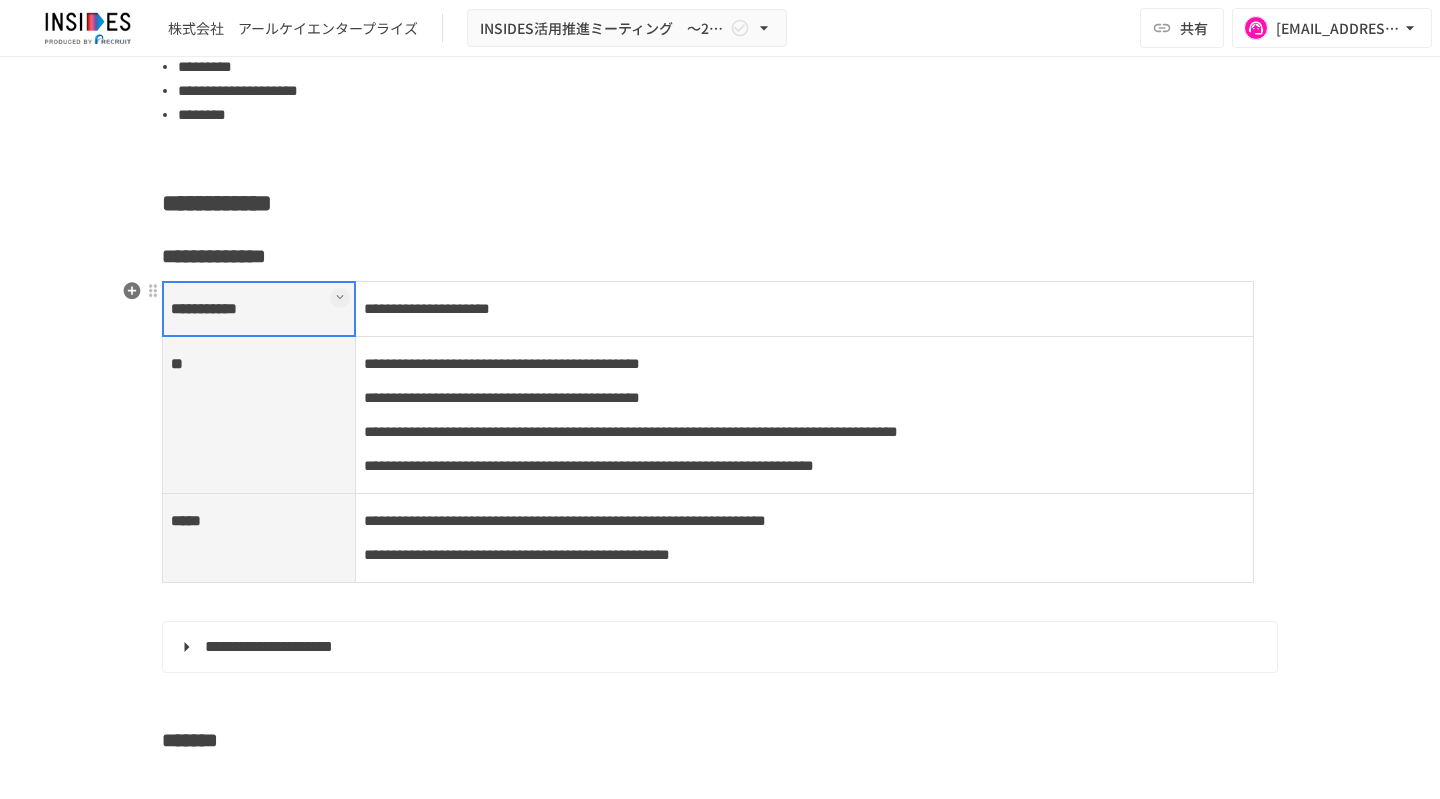 click on "**********" at bounding box center (259, 308) 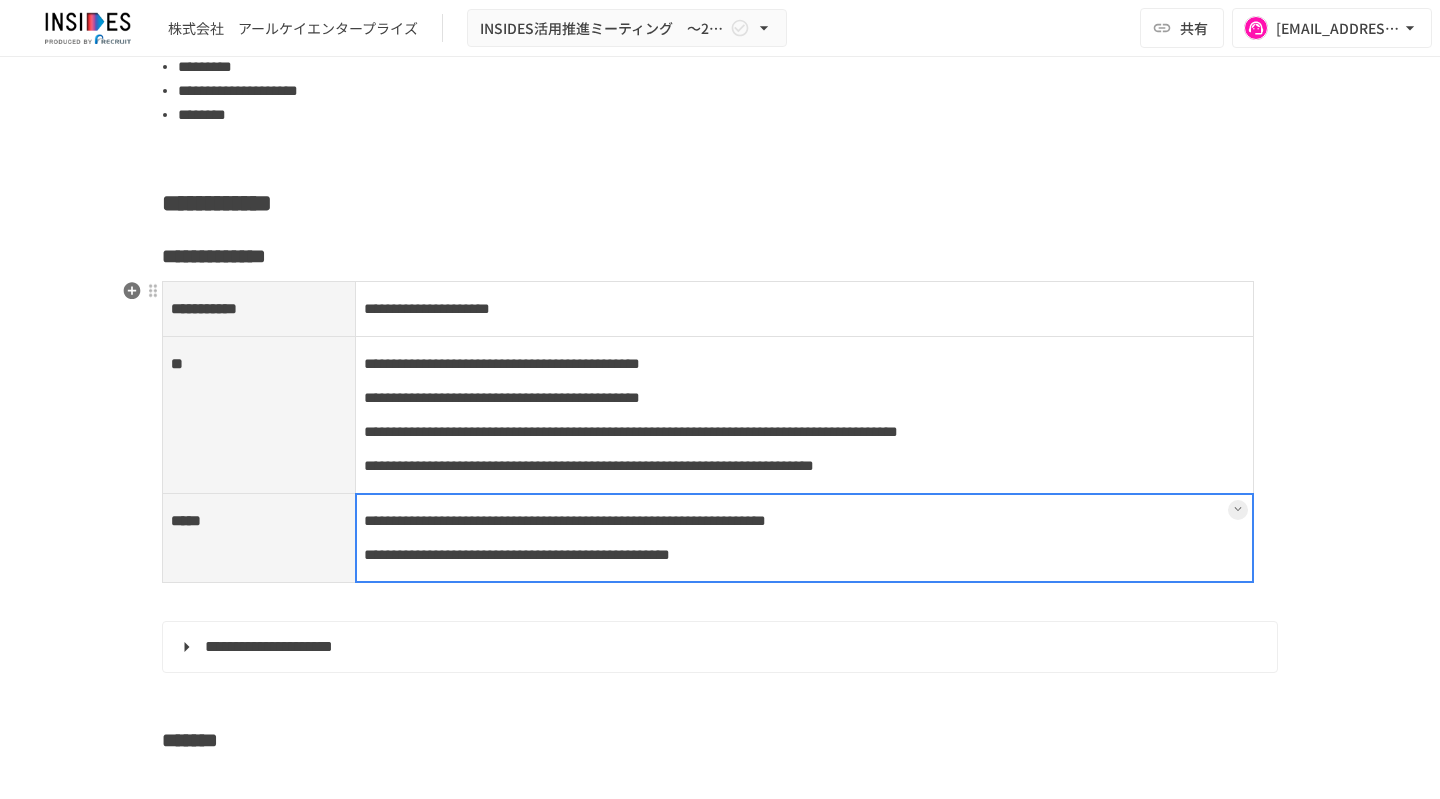 click on "**********" at bounding box center [804, 537] 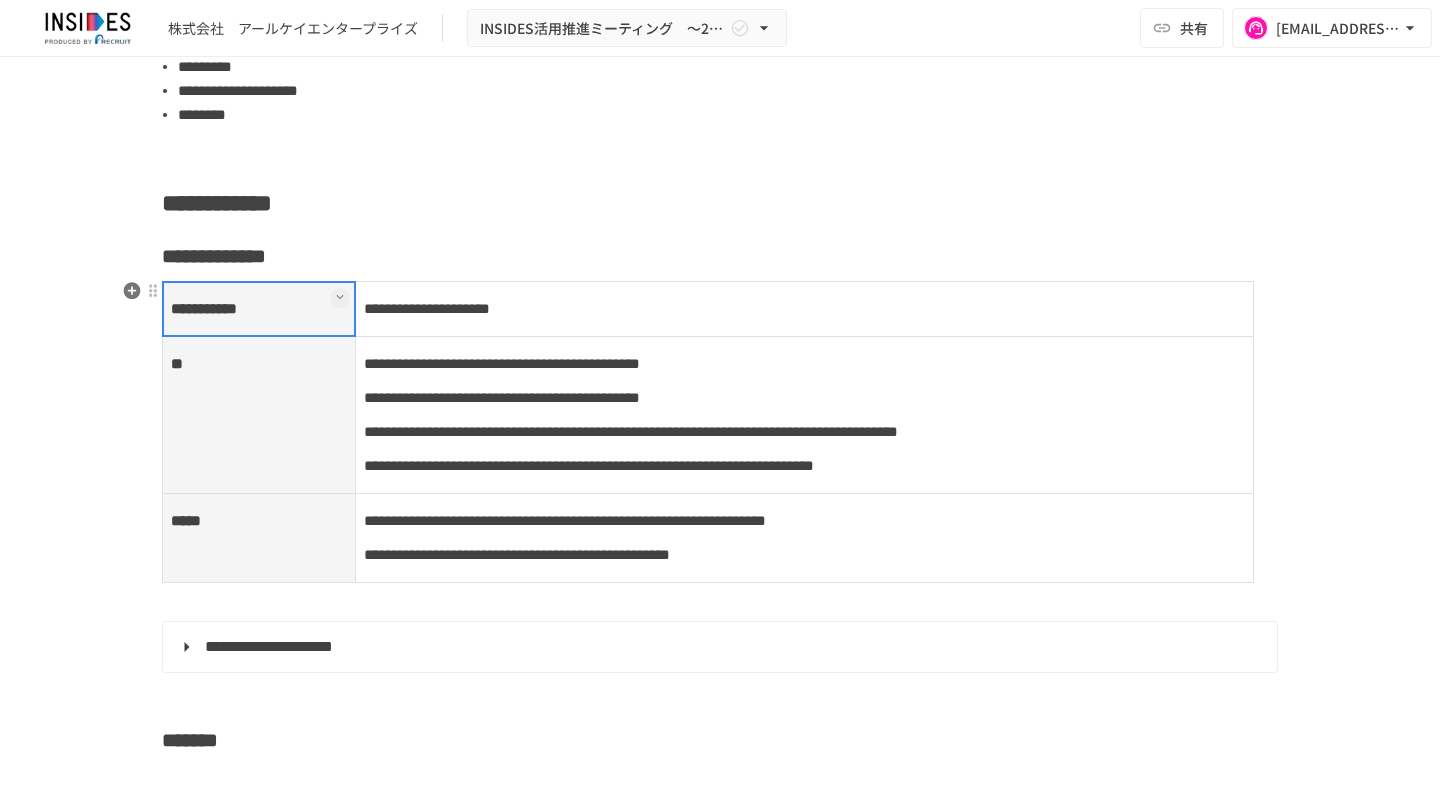 click on "**********" at bounding box center (259, 308) 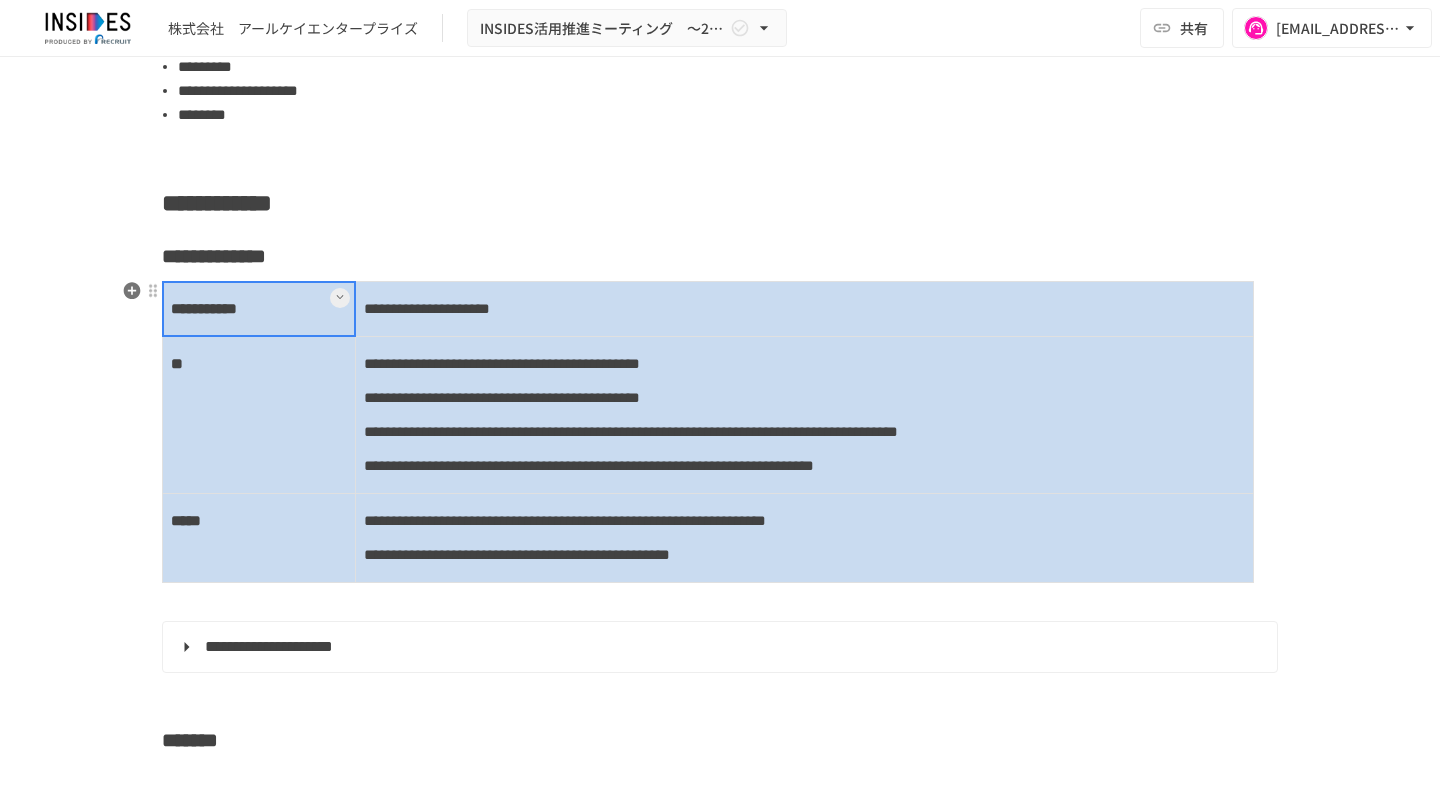 drag, startPoint x: 162, startPoint y: 307, endPoint x: 759, endPoint y: 596, distance: 663.2722 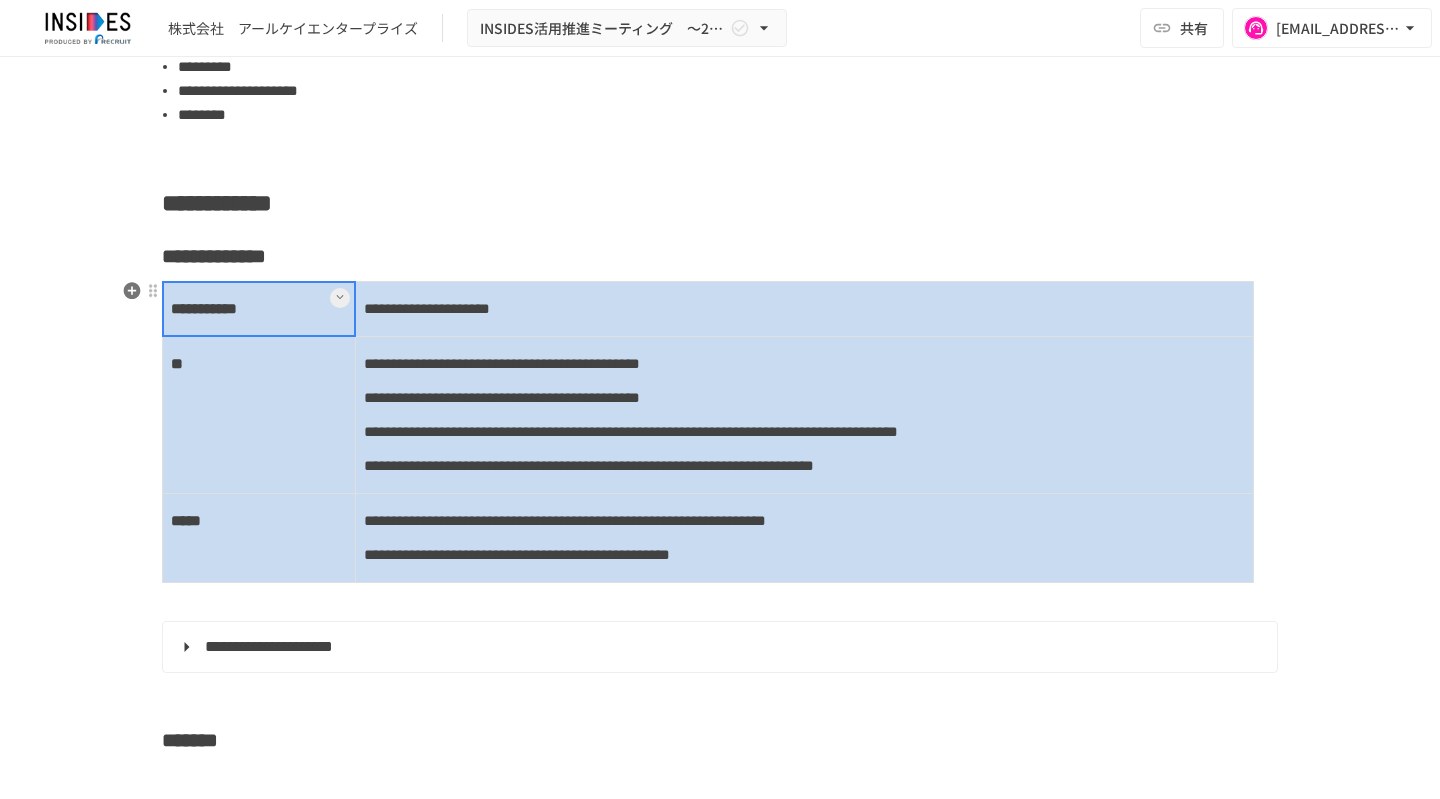 click on "**********" at bounding box center (708, 431) 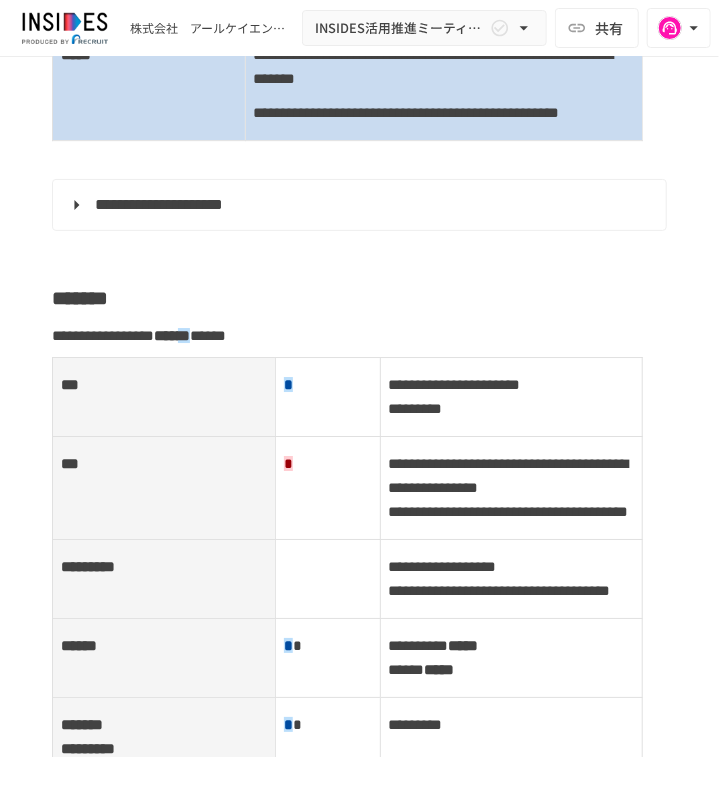 scroll, scrollTop: 1985, scrollLeft: 0, axis: vertical 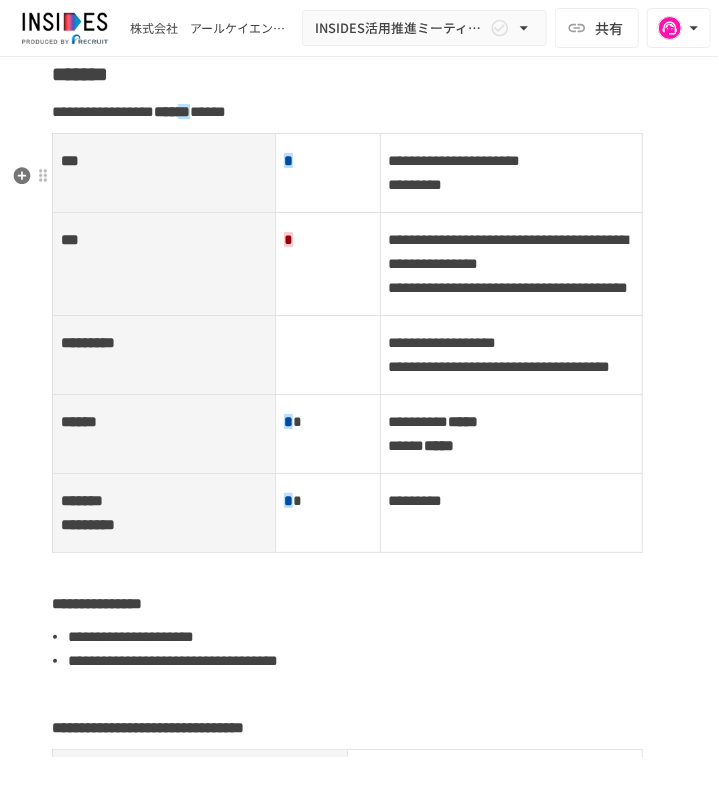 click on "**********" at bounding box center (357, -19) 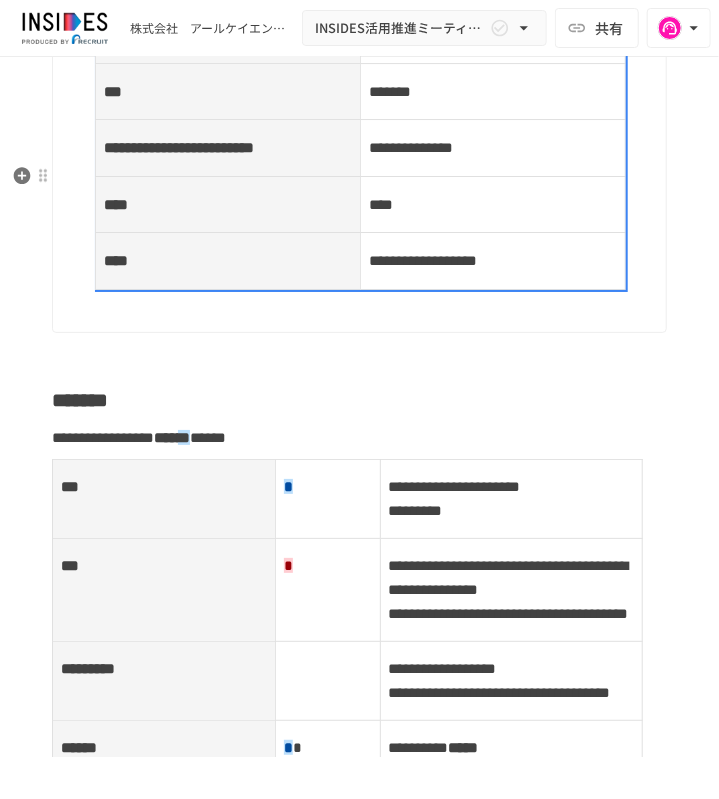 drag, startPoint x: 112, startPoint y: 239, endPoint x: 390, endPoint y: 436, distance: 340.72424 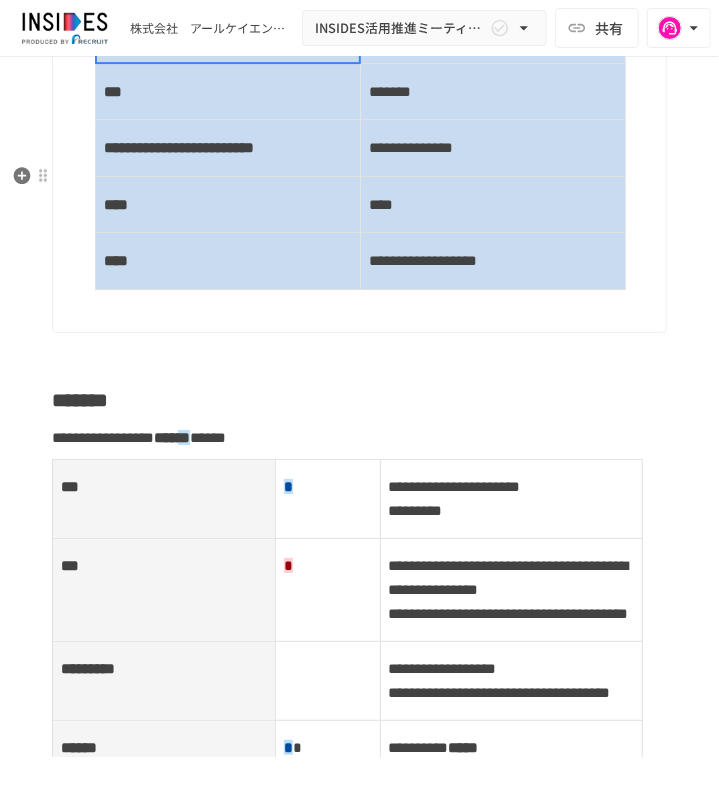 drag, startPoint x: 118, startPoint y: 243, endPoint x: 468, endPoint y: 533, distance: 454.5327 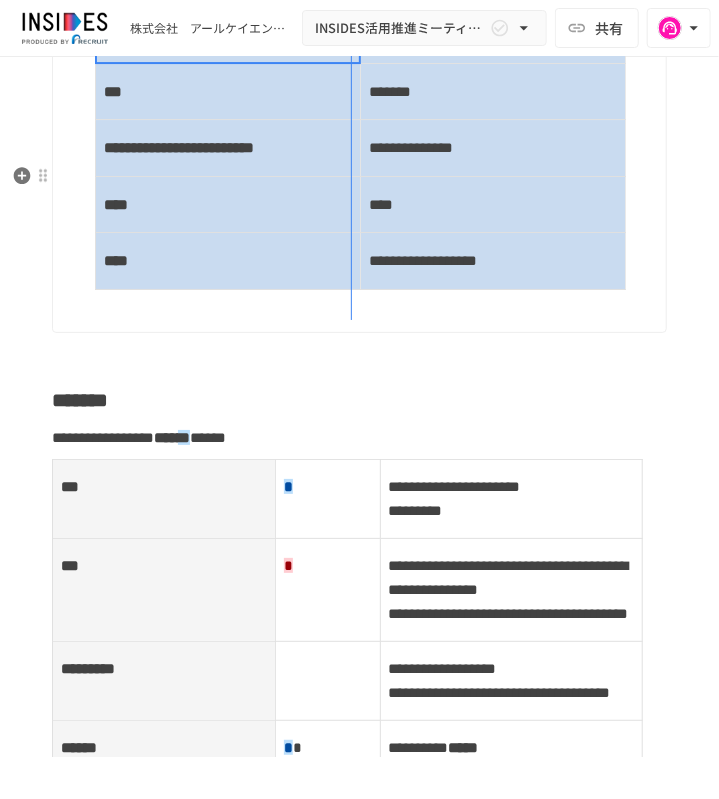 click at bounding box center [360, 35] 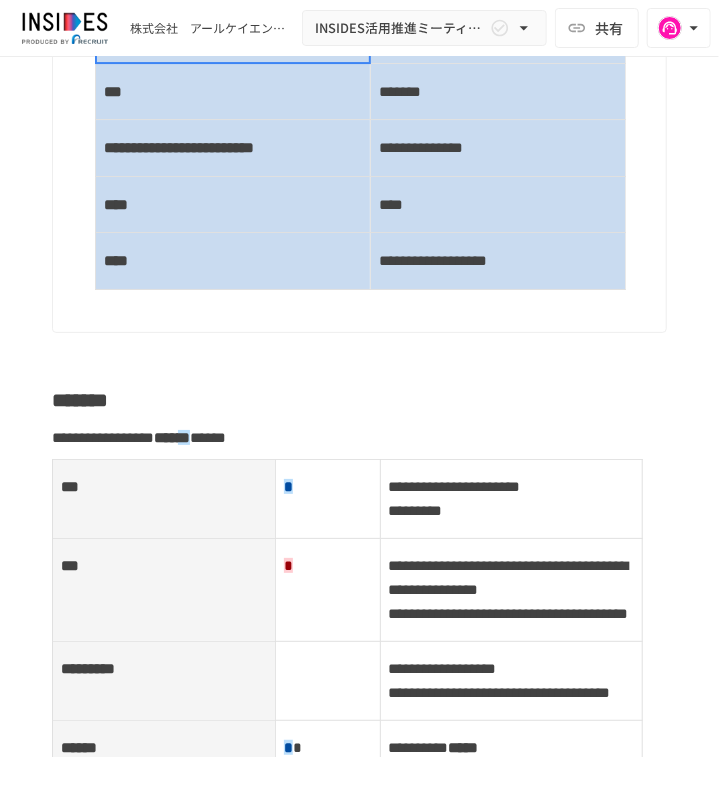 scroll, scrollTop: 2459, scrollLeft: 0, axis: vertical 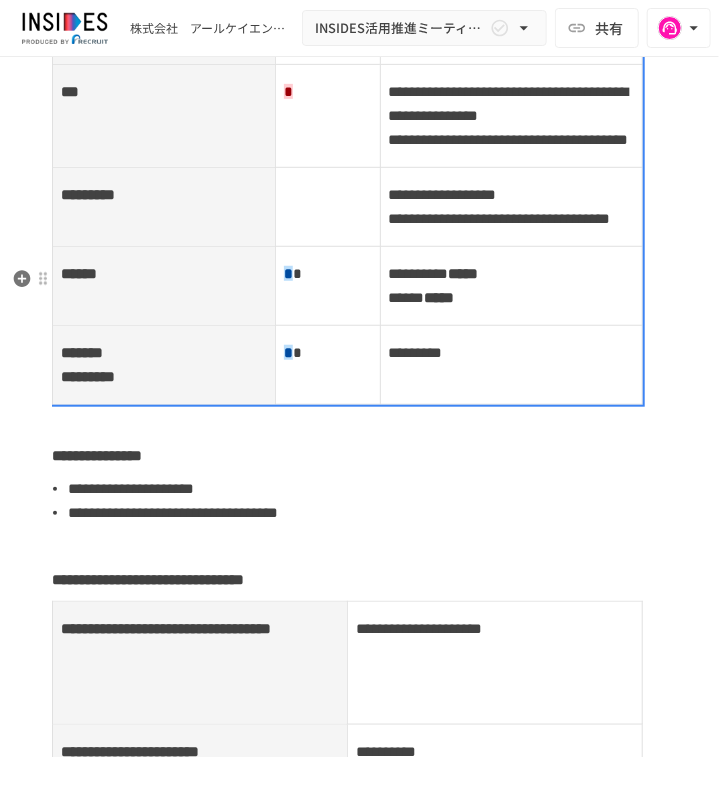click on "**********" at bounding box center (455, 12) 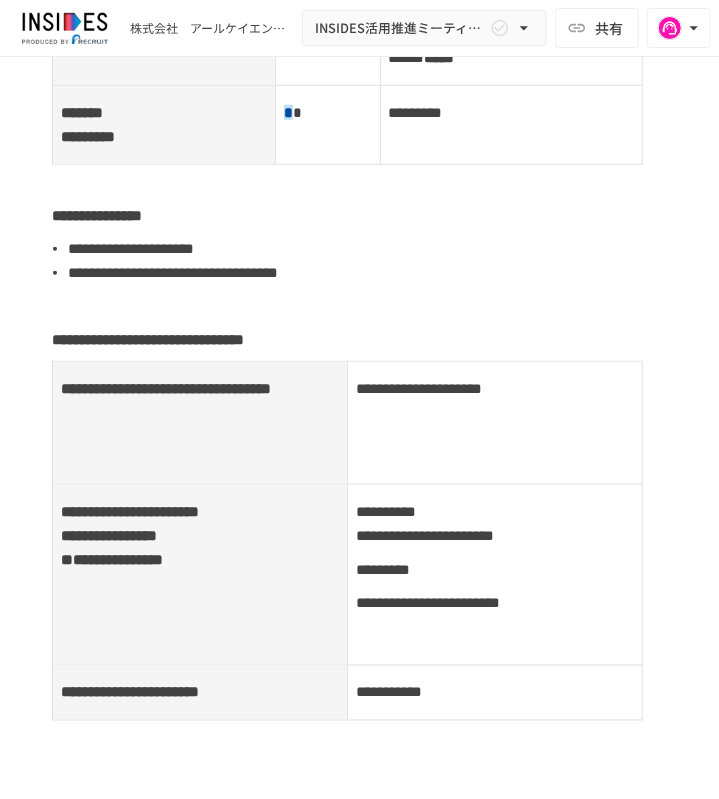 scroll, scrollTop: 2628, scrollLeft: 0, axis: vertical 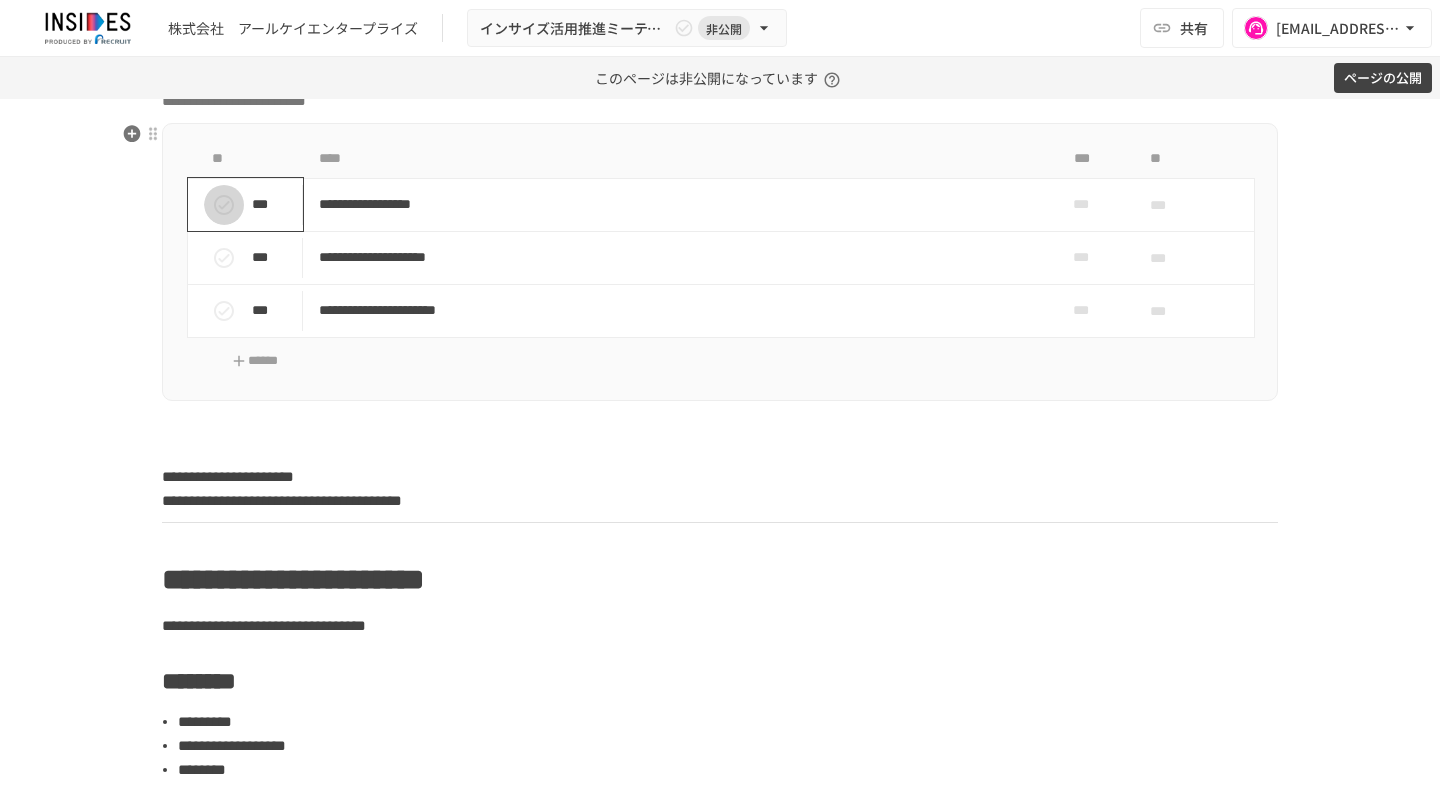 click 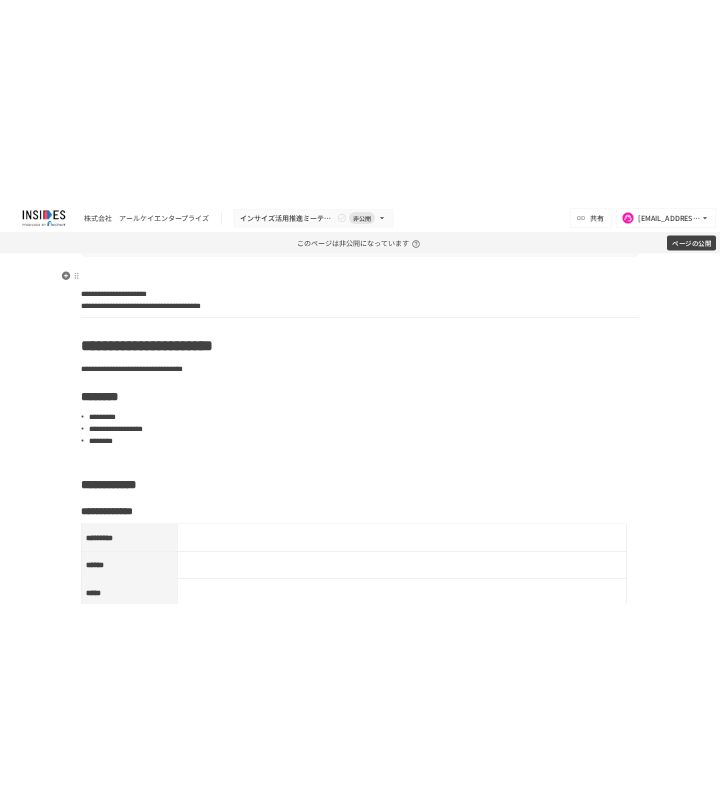 scroll, scrollTop: 1304, scrollLeft: 0, axis: vertical 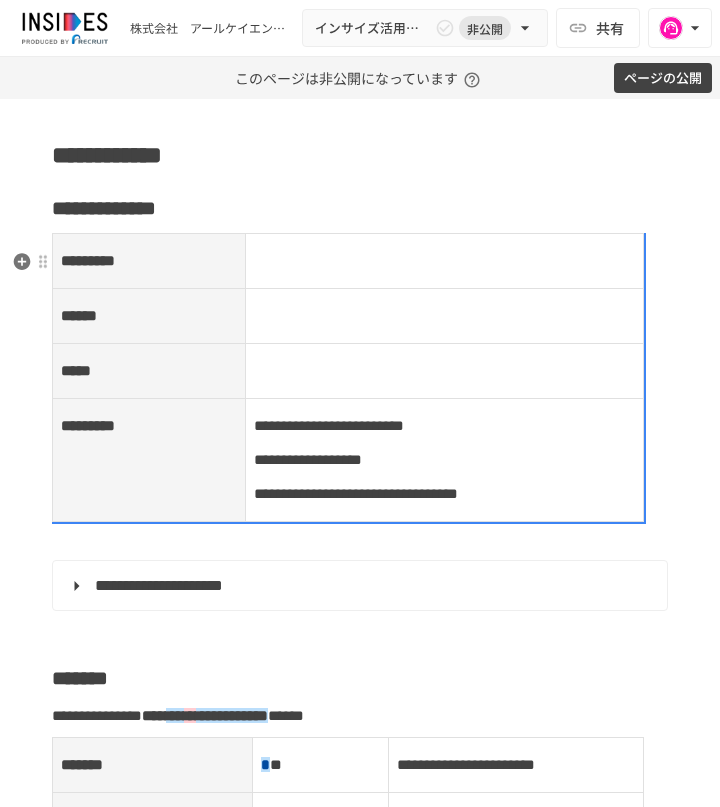 click on "*********" at bounding box center [88, 260] 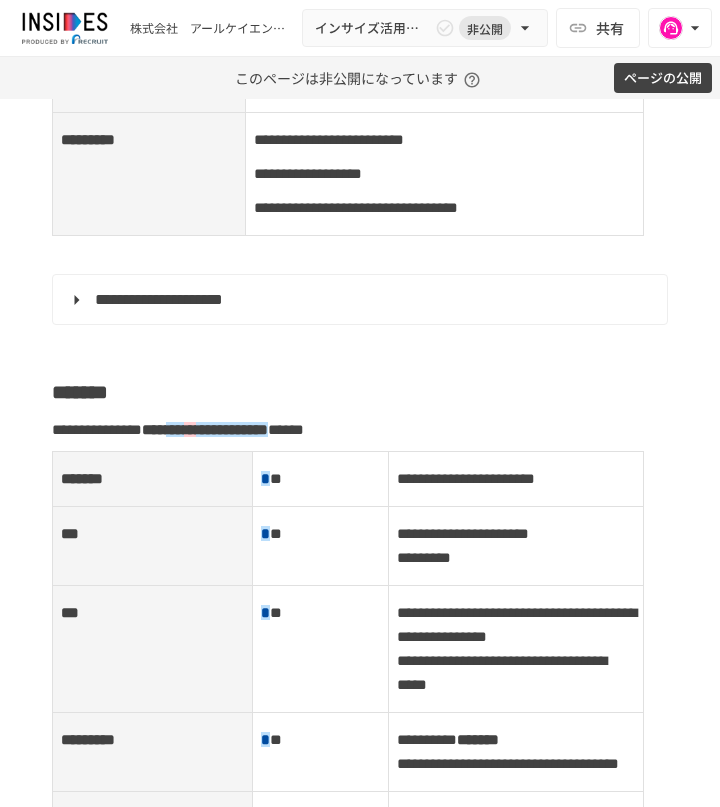 scroll, scrollTop: 1711, scrollLeft: 0, axis: vertical 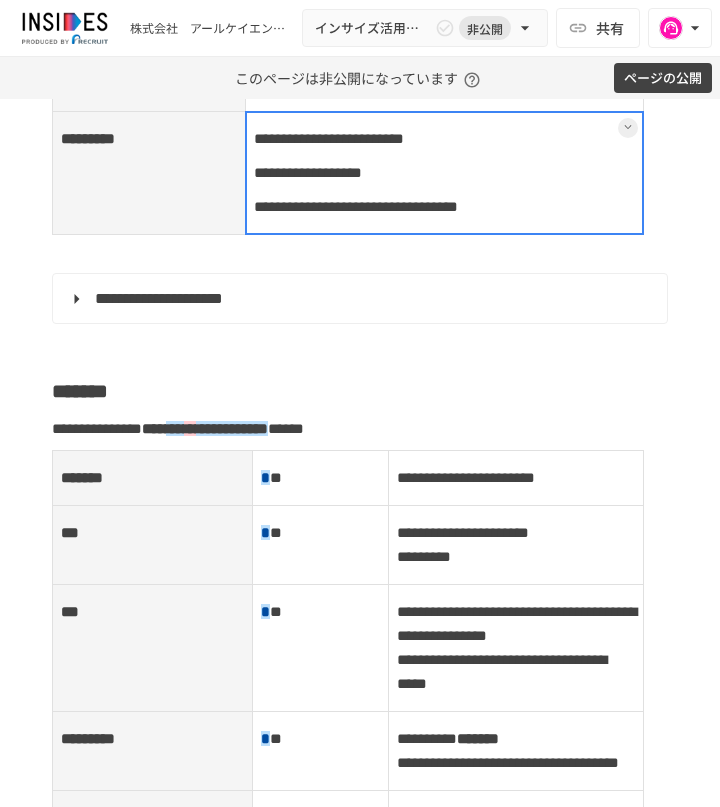 click on "**********" at bounding box center [444, 172] 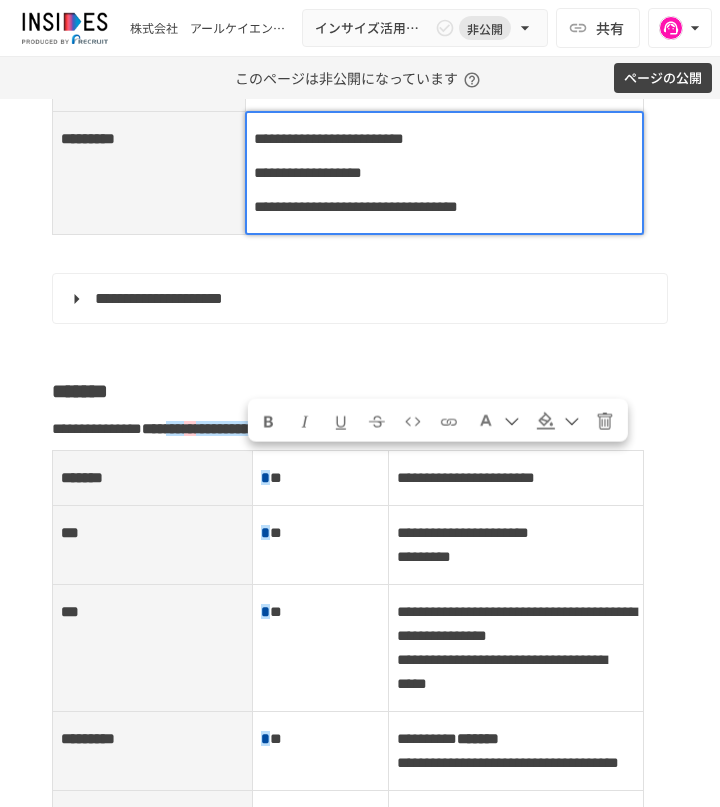 click on "**********" at bounding box center [445, 207] 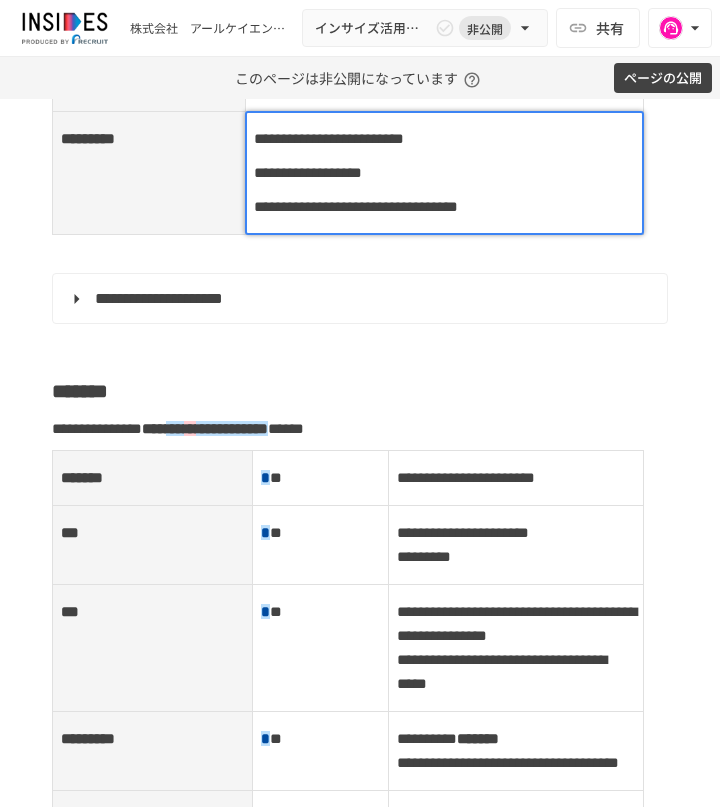 click on "**********" at bounding box center (445, 173) 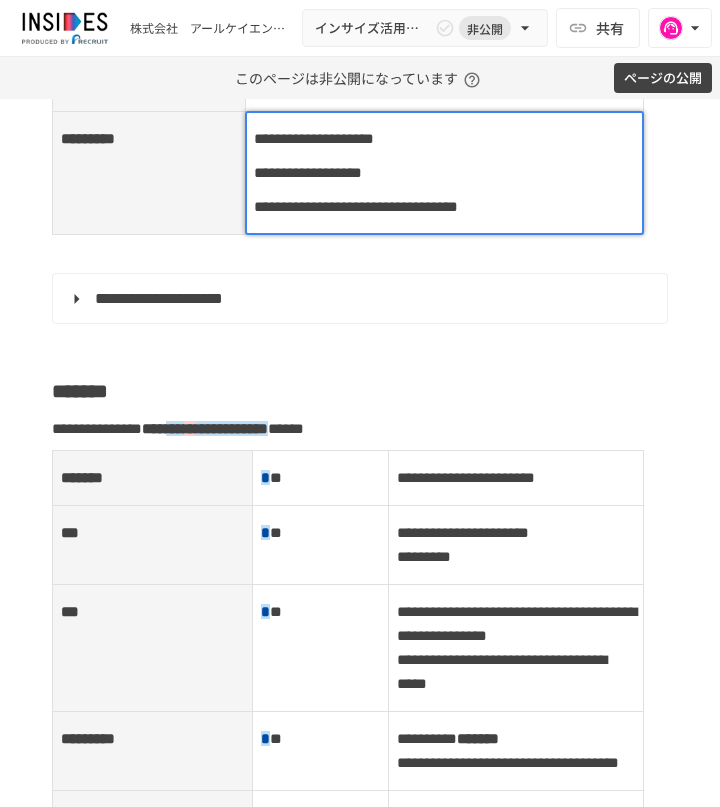 type 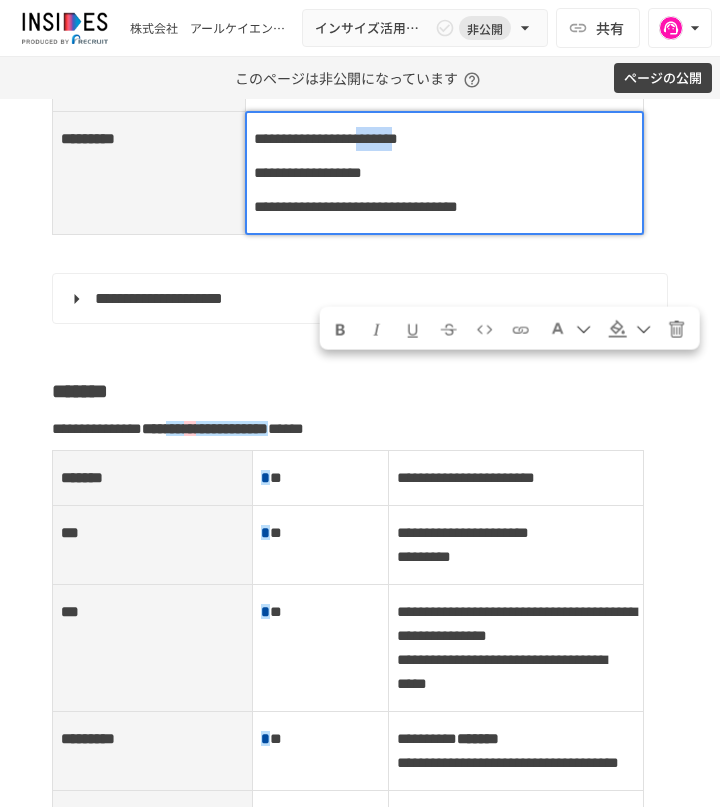drag, startPoint x: 507, startPoint y: 373, endPoint x: 603, endPoint y: 369, distance: 96.0833 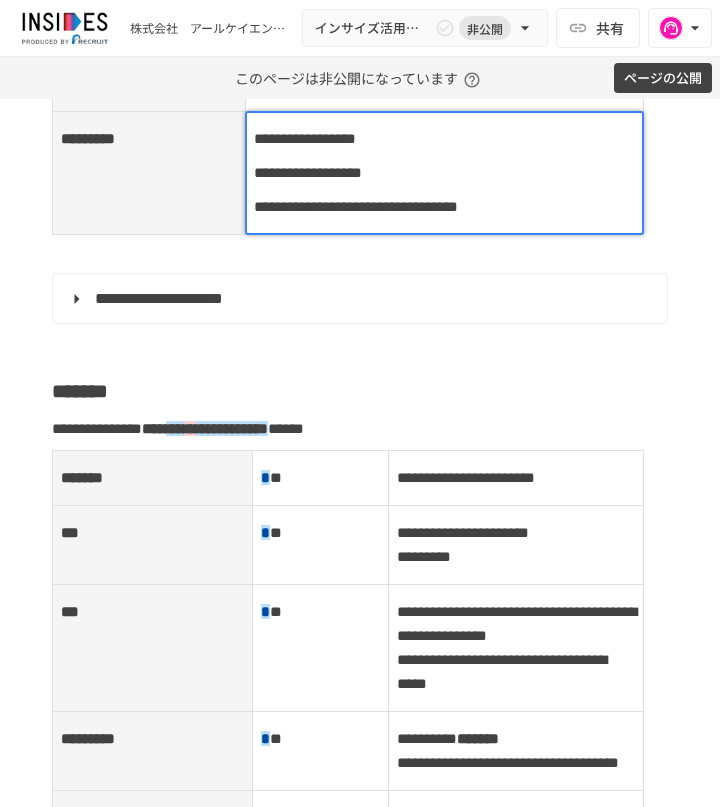 click on "**********" at bounding box center [305, 138] 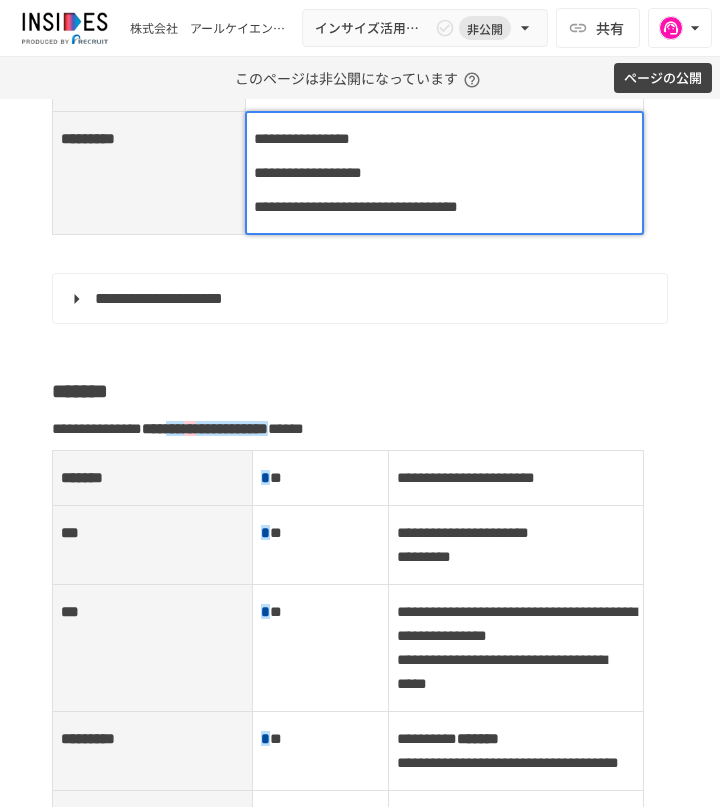 click on "**********" at bounding box center (445, 173) 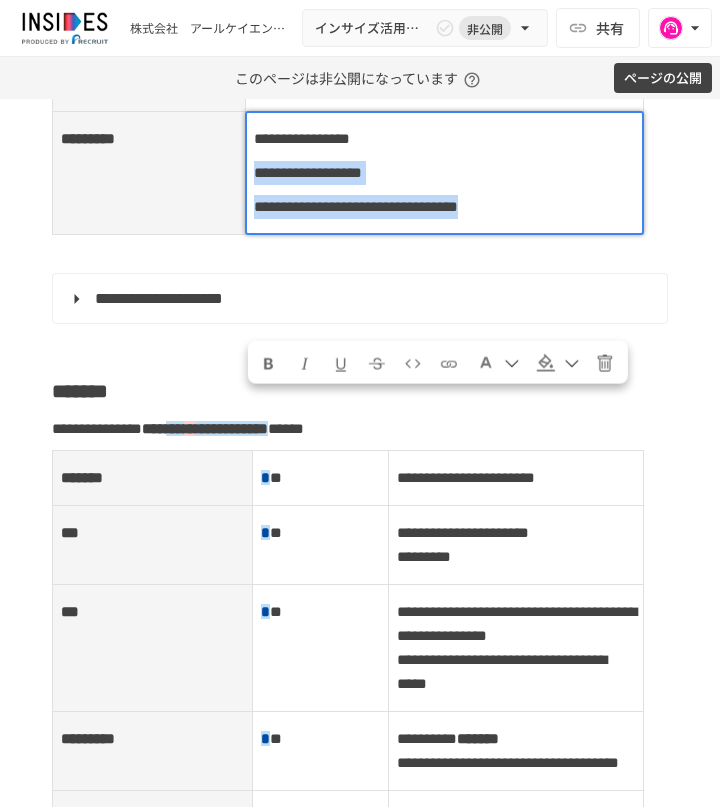 drag, startPoint x: 402, startPoint y: 463, endPoint x: 235, endPoint y: 406, distance: 176.45963 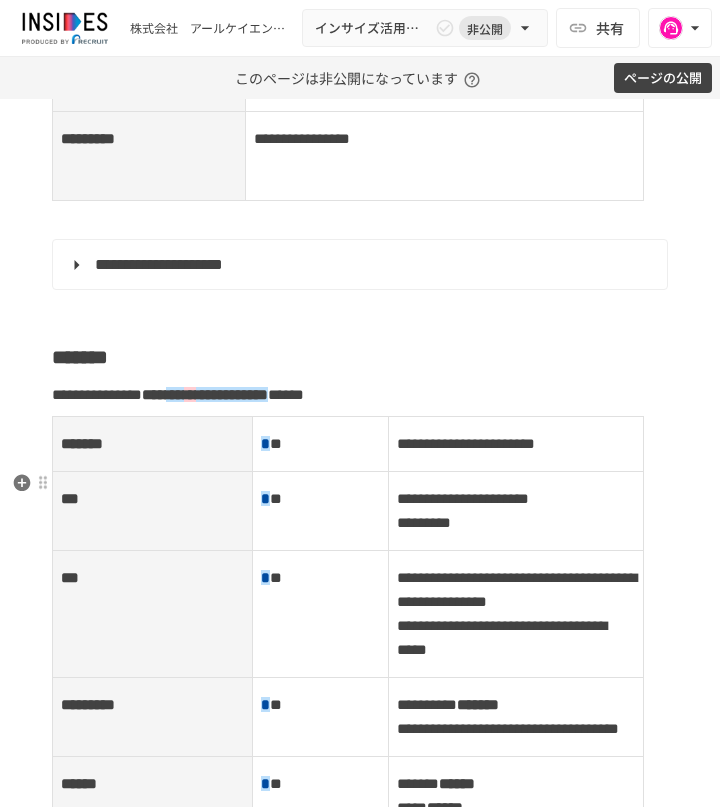 click on "**********" at bounding box center [358, 265] 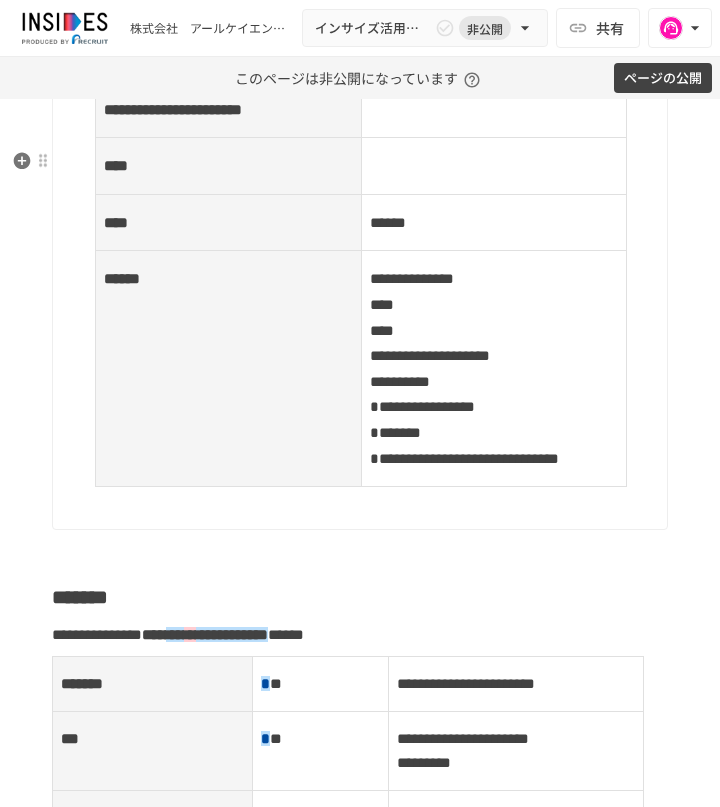 scroll, scrollTop: 2032, scrollLeft: 0, axis: vertical 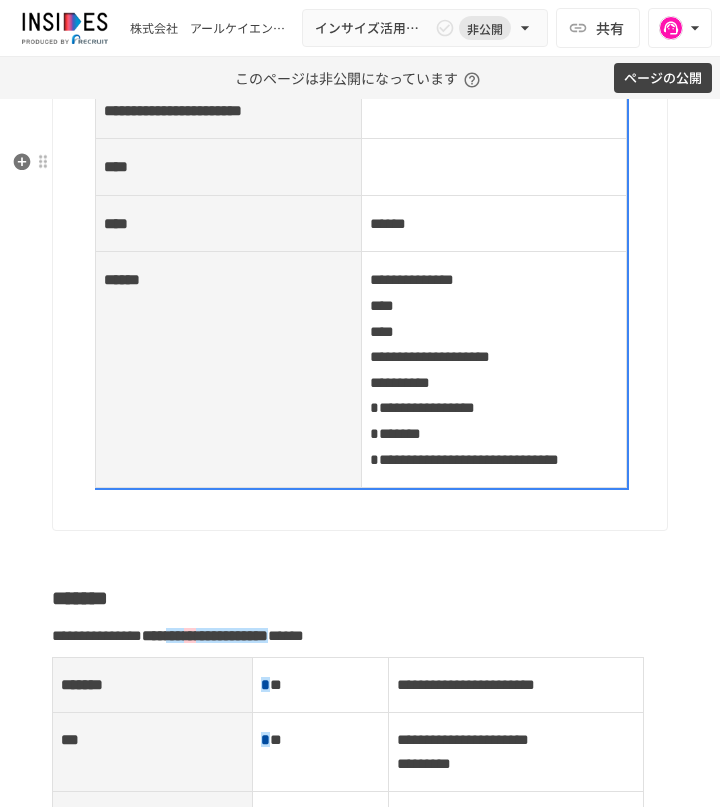 click on "*****" at bounding box center [119, -4] 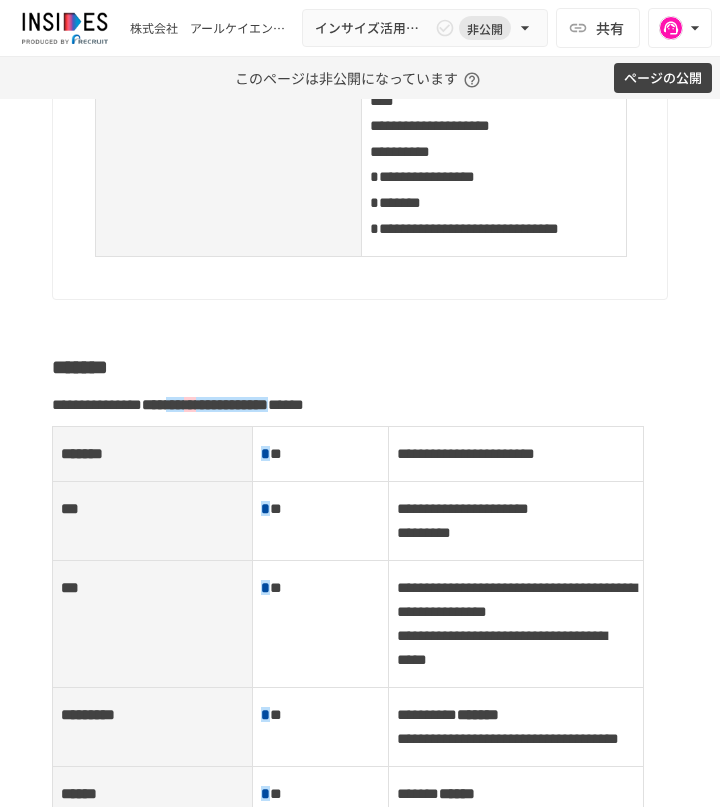 scroll, scrollTop: 2253, scrollLeft: 0, axis: vertical 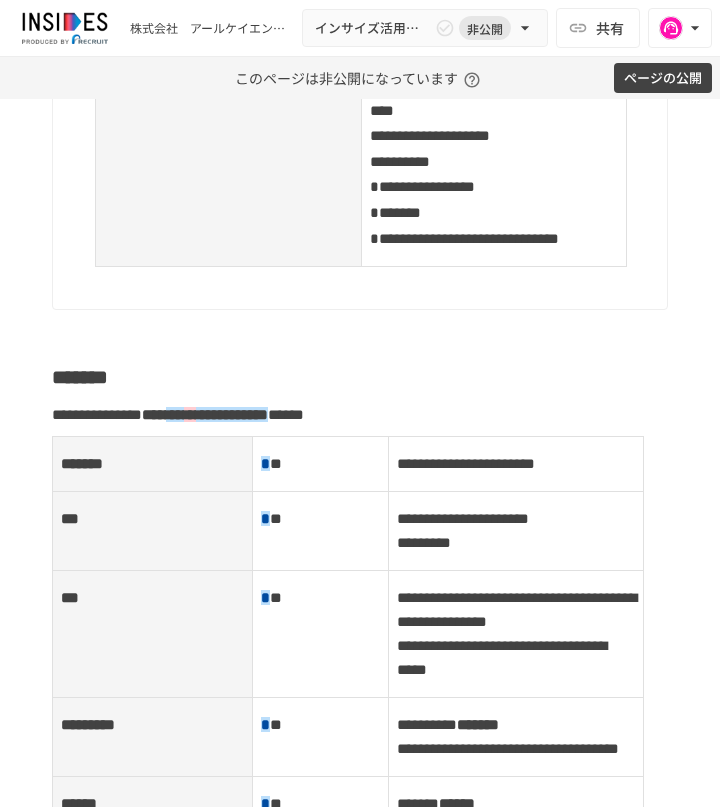 click on "**********" at bounding box center [494, 149] 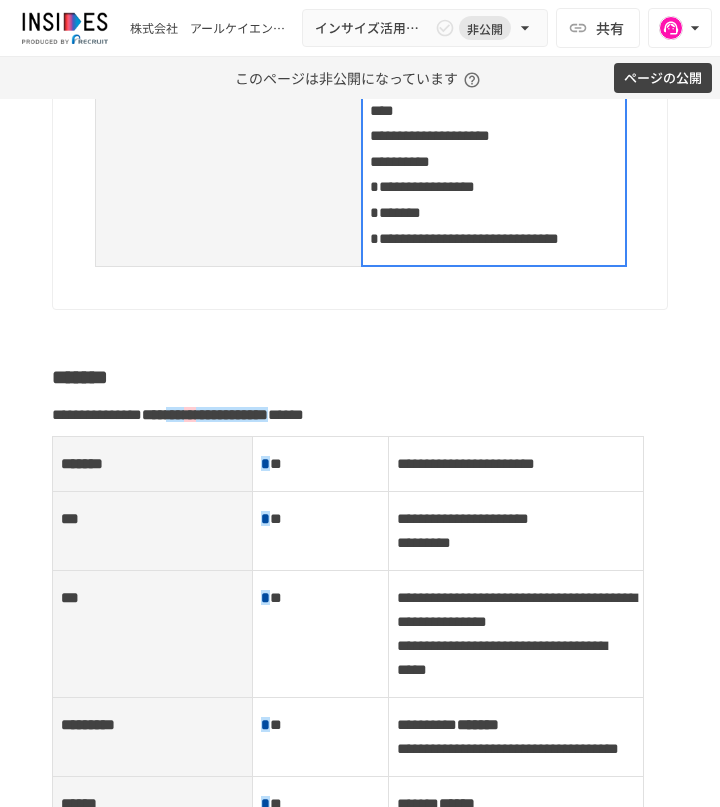 click at bounding box center (494, 148) 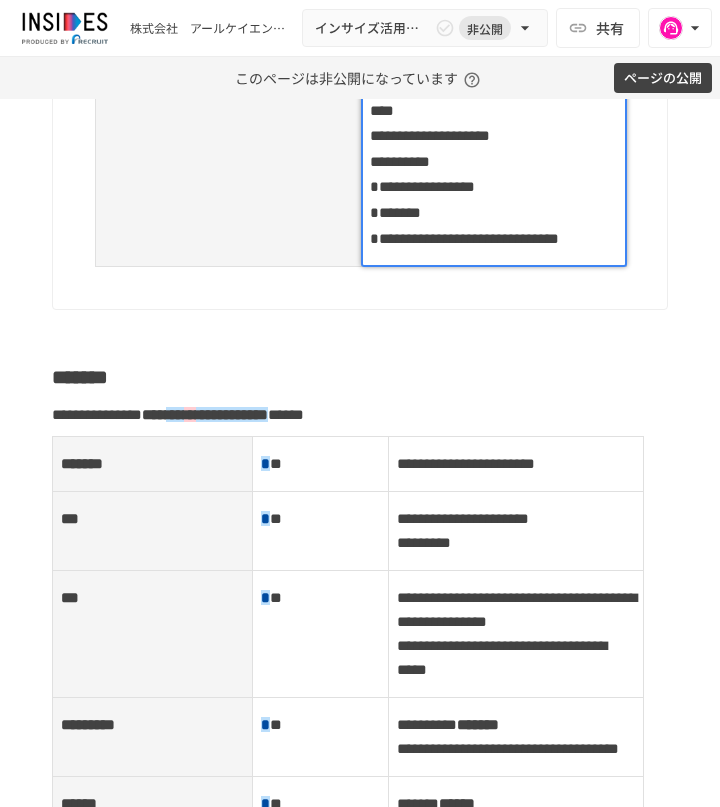 click on "**********" at bounding box center (494, 148) 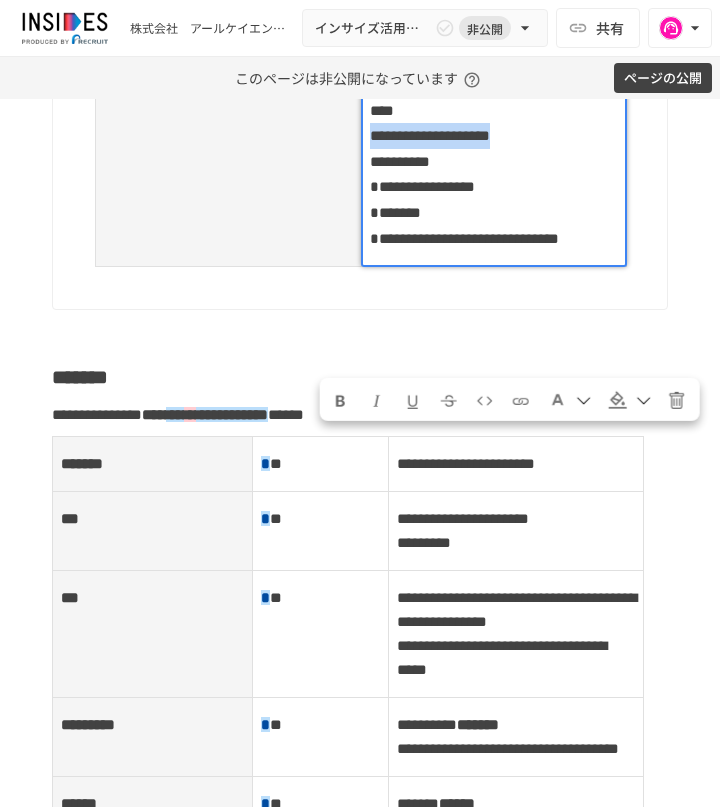 drag, startPoint x: 424, startPoint y: 467, endPoint x: 362, endPoint y: 443, distance: 66.48308 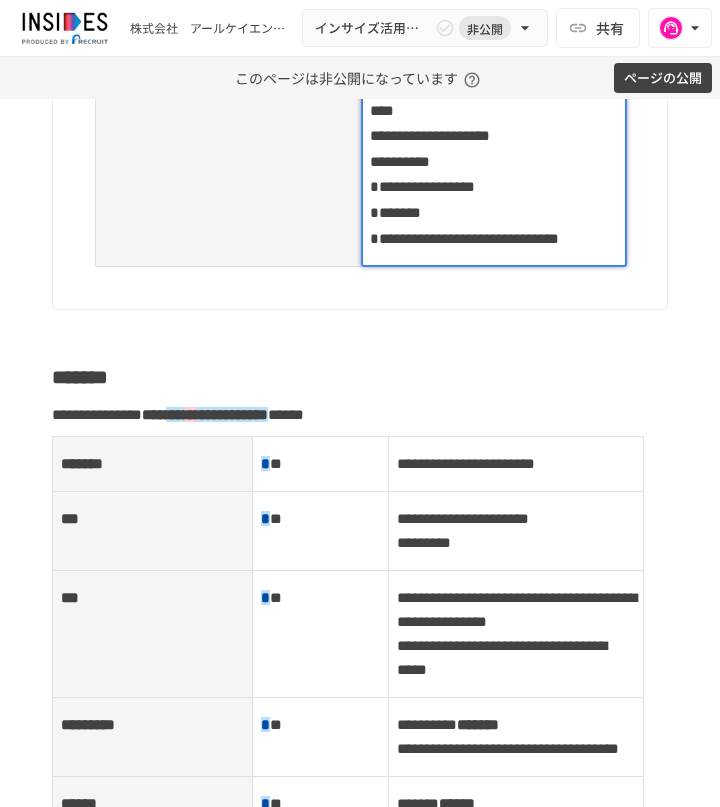 click on "**********" at bounding box center (400, 161) 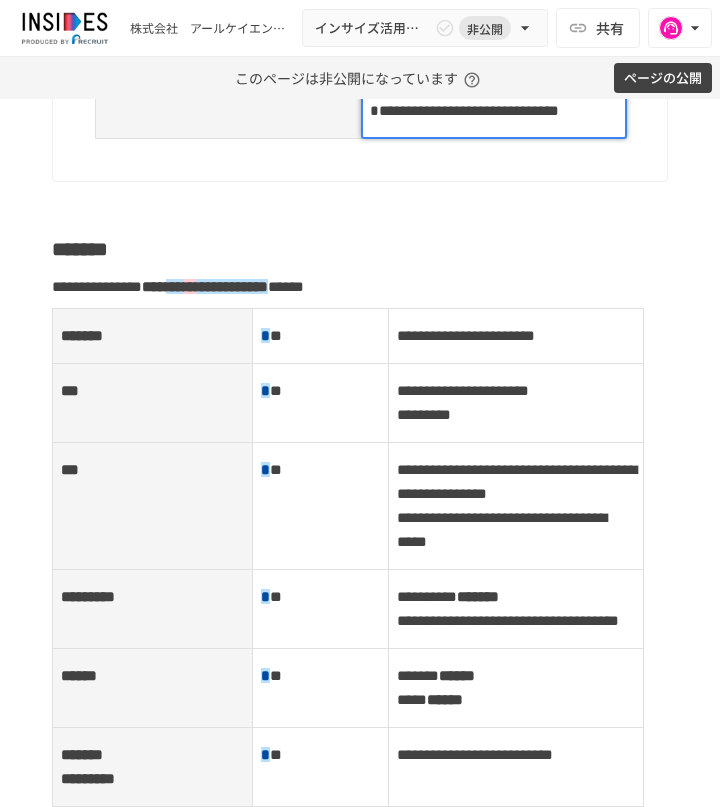 scroll, scrollTop: 2606, scrollLeft: 0, axis: vertical 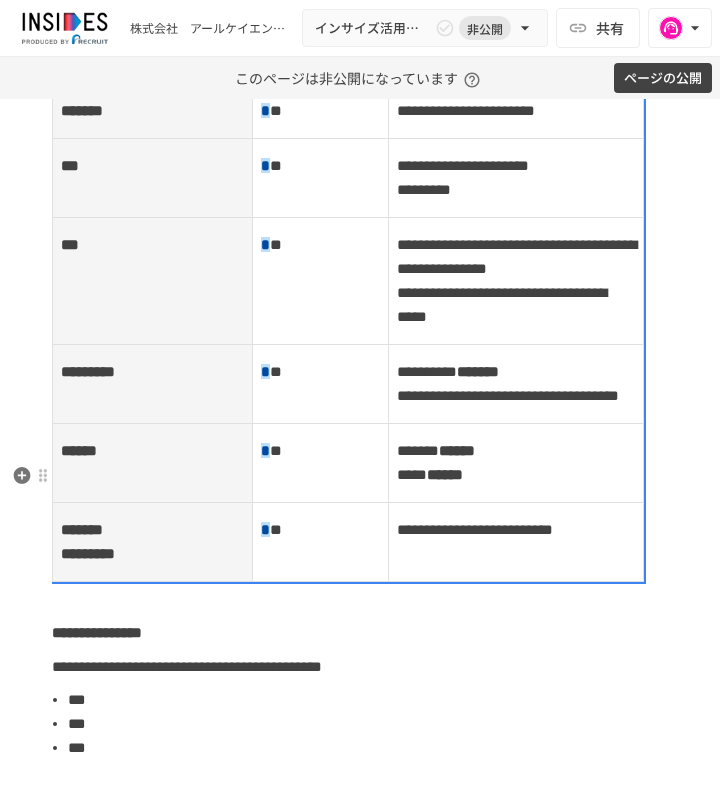 click on "* 　 *" at bounding box center (320, 111) 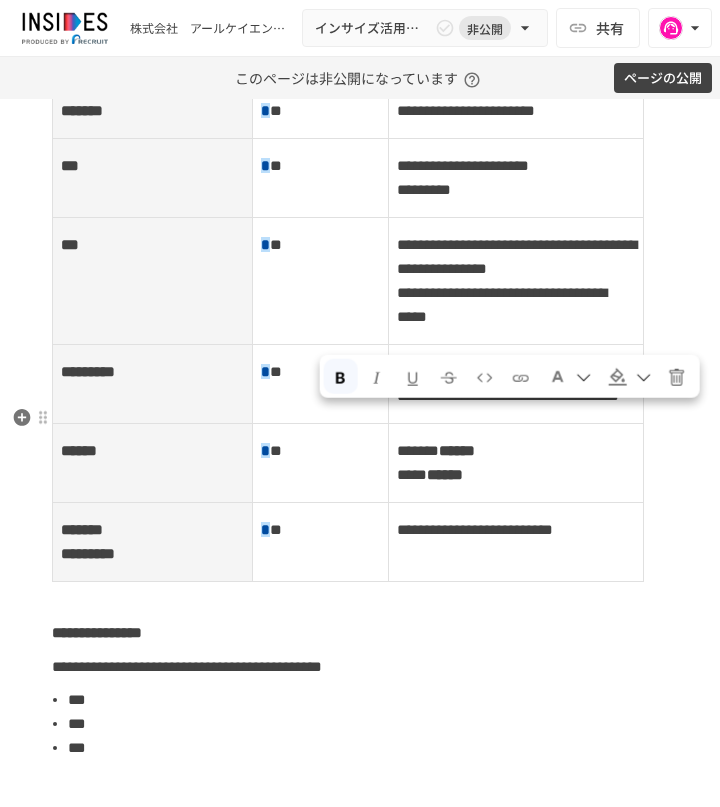 drag, startPoint x: 567, startPoint y: 417, endPoint x: 364, endPoint y: 415, distance: 203.00986 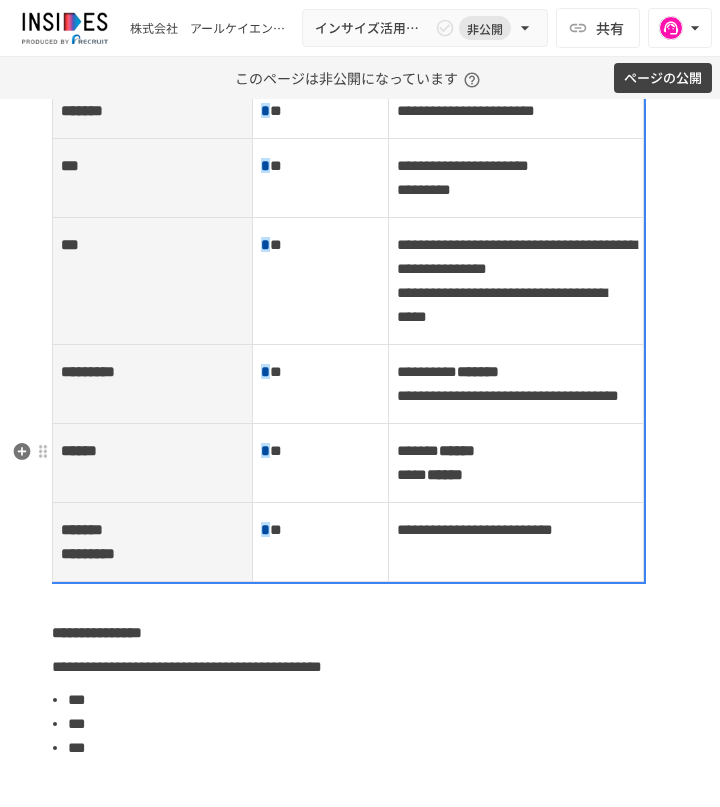click on "* 　 *" at bounding box center [320, 111] 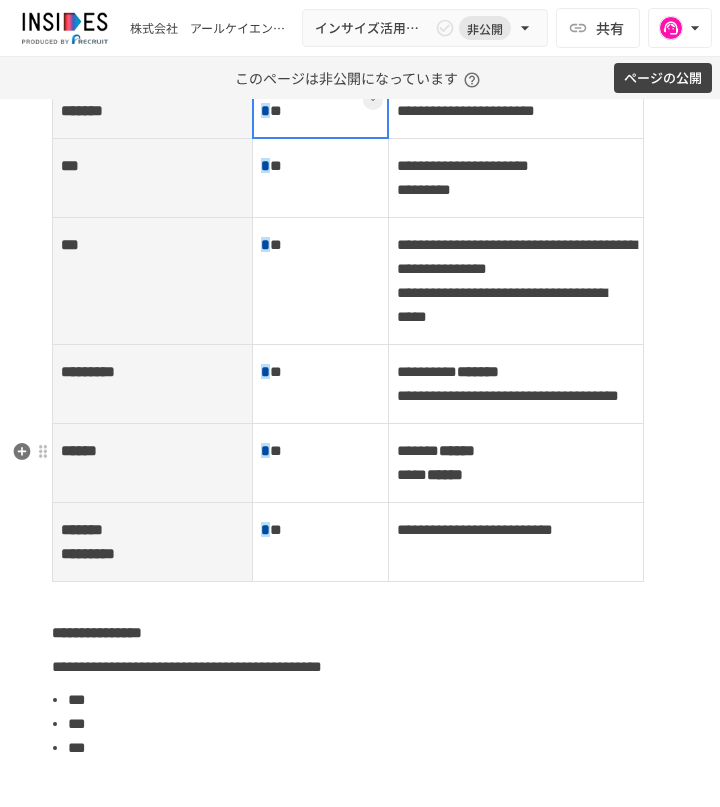 click on "* 　 *" at bounding box center (320, 111) 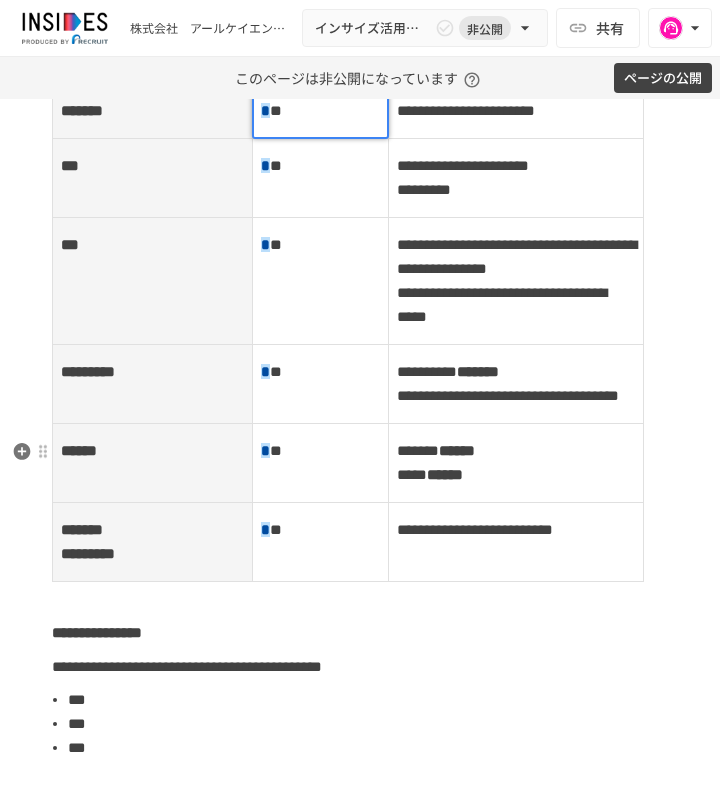 click on "* 　 *" at bounding box center [320, 111] 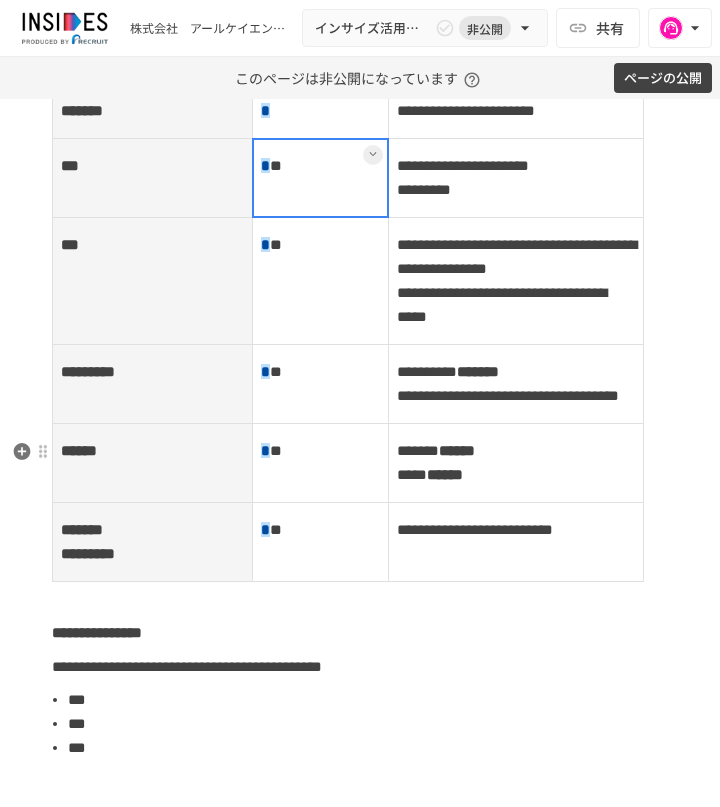 click on "* 　 *" at bounding box center (320, 178) 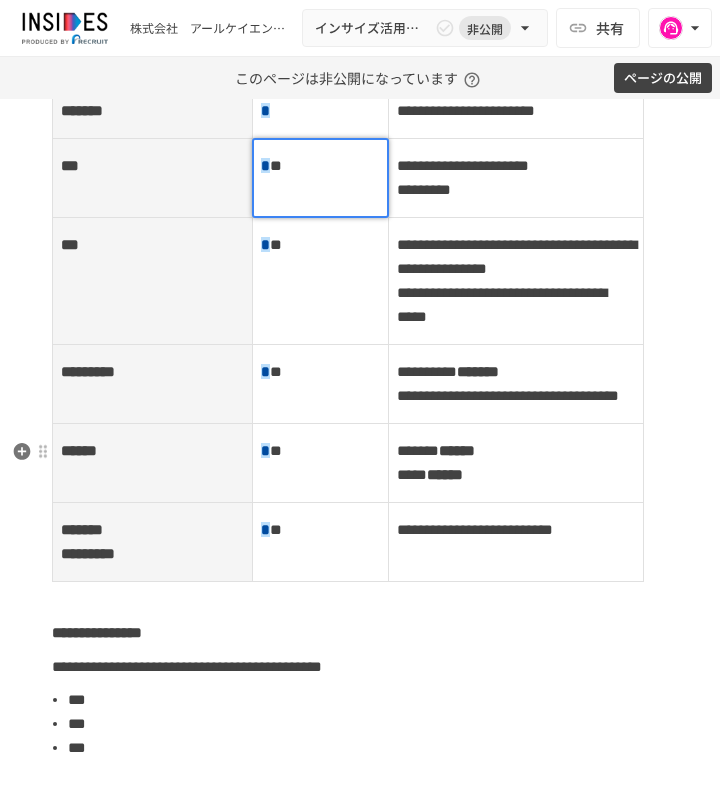 click on "* 　 *" at bounding box center (320, 166) 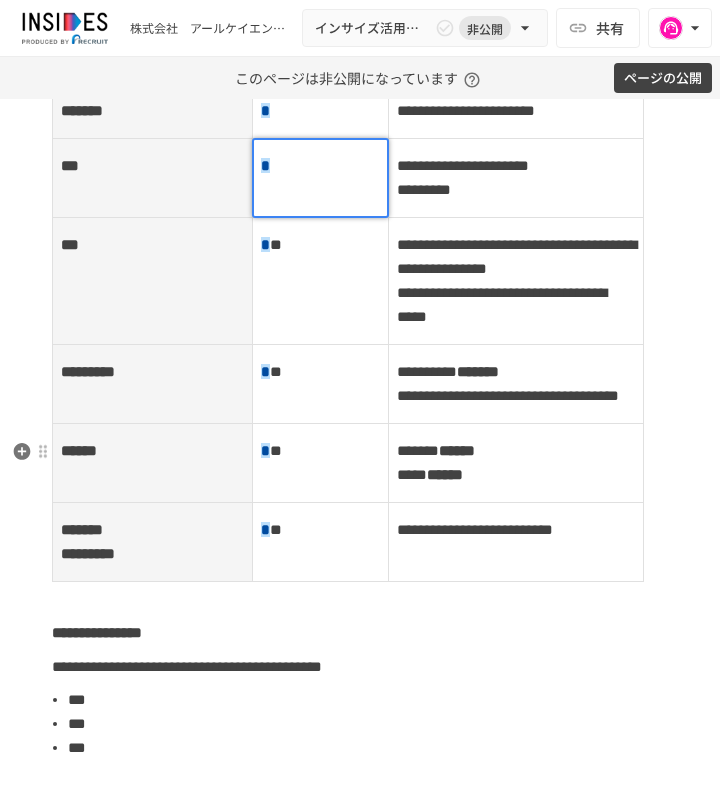 click on "* 　 *" at bounding box center [320, 281] 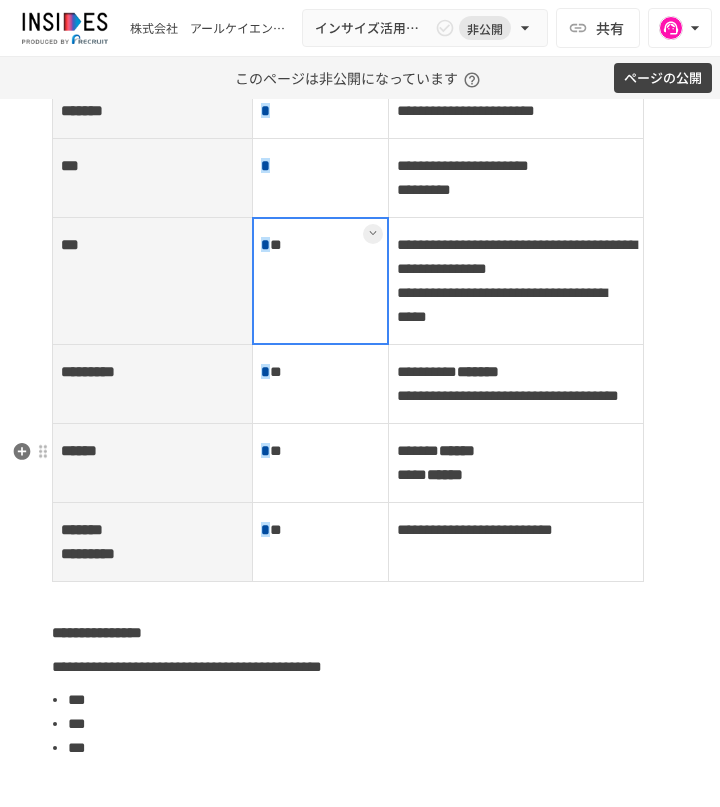 click at bounding box center (320, 281) 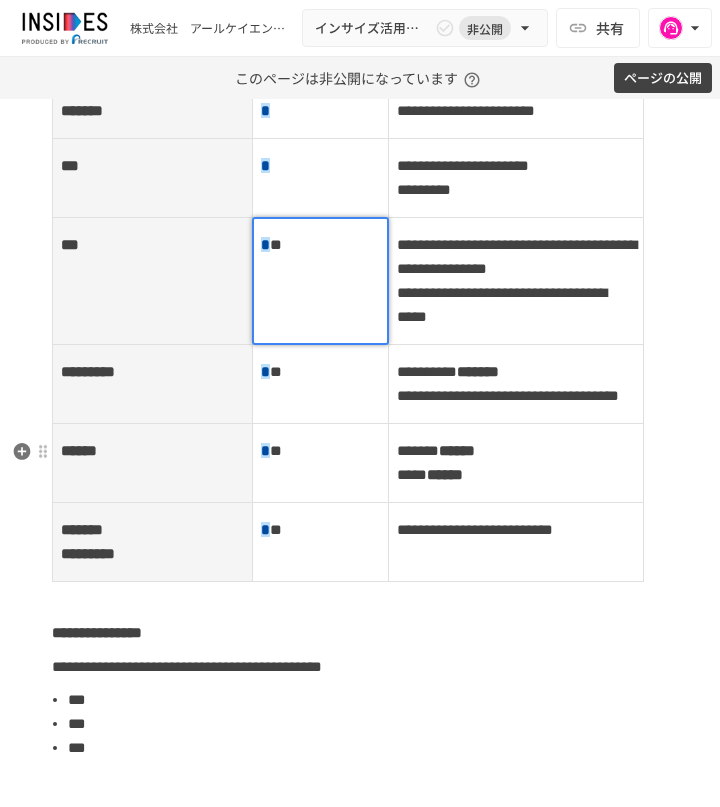 click on "* 　 *" at bounding box center [320, 245] 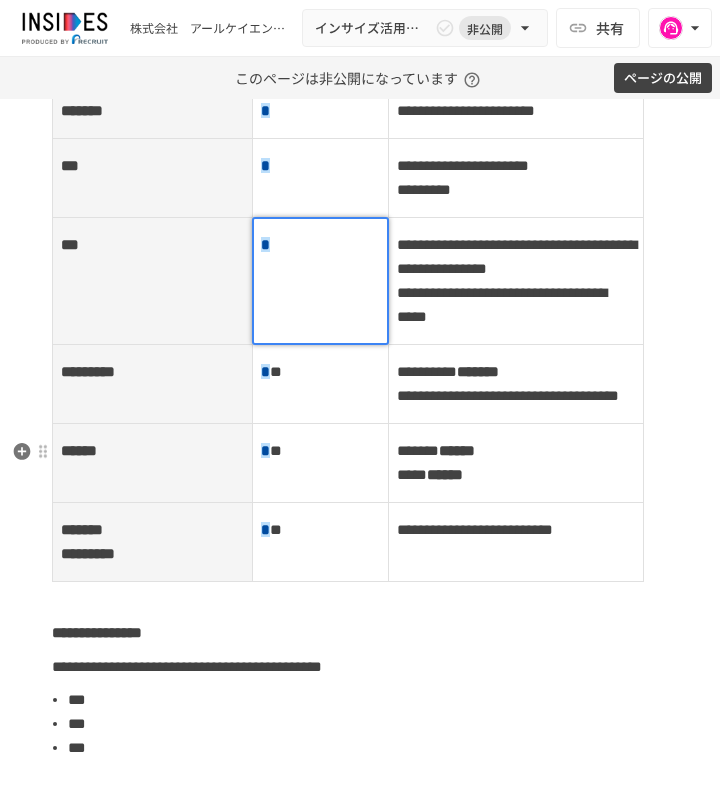 scroll, scrollTop: 3036, scrollLeft: 0, axis: vertical 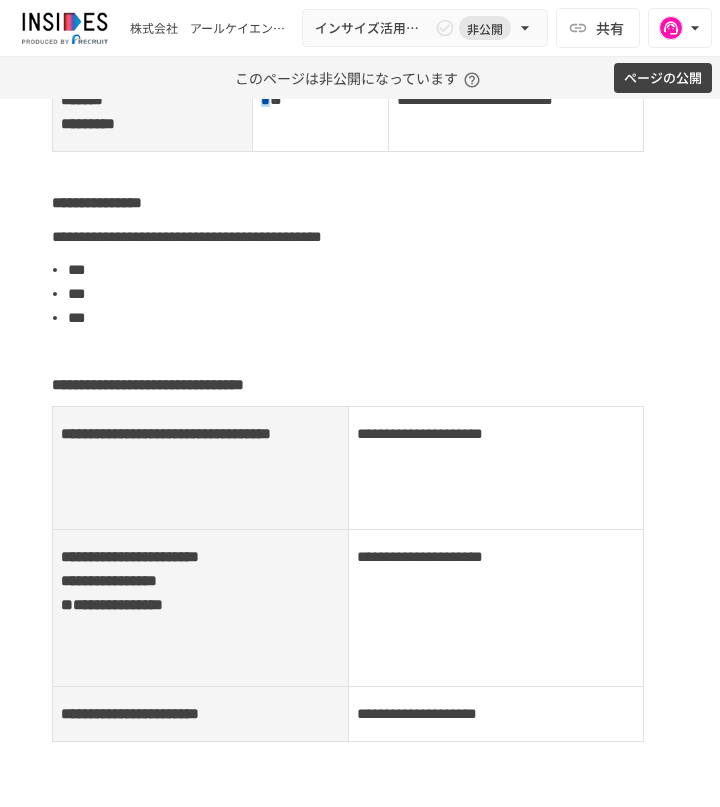 click on "*********" at bounding box center [153, -46] 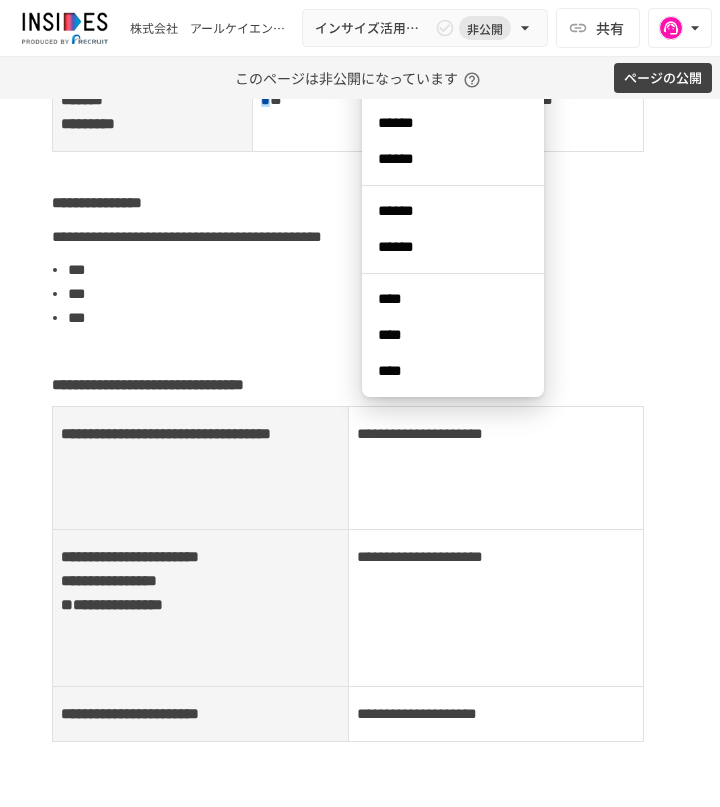 click on "****" at bounding box center [453, 335] 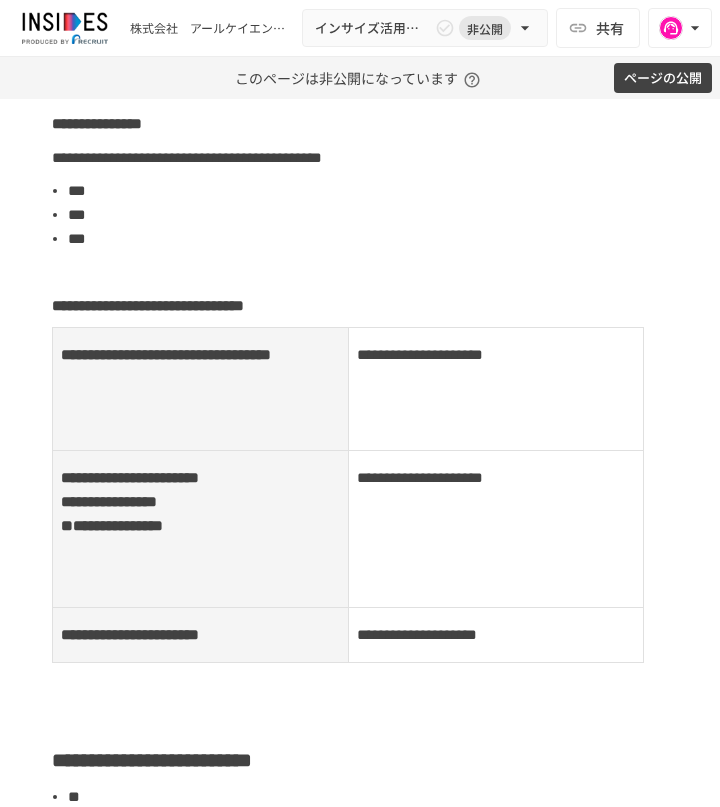 click on "******* *********" at bounding box center [153, 33] 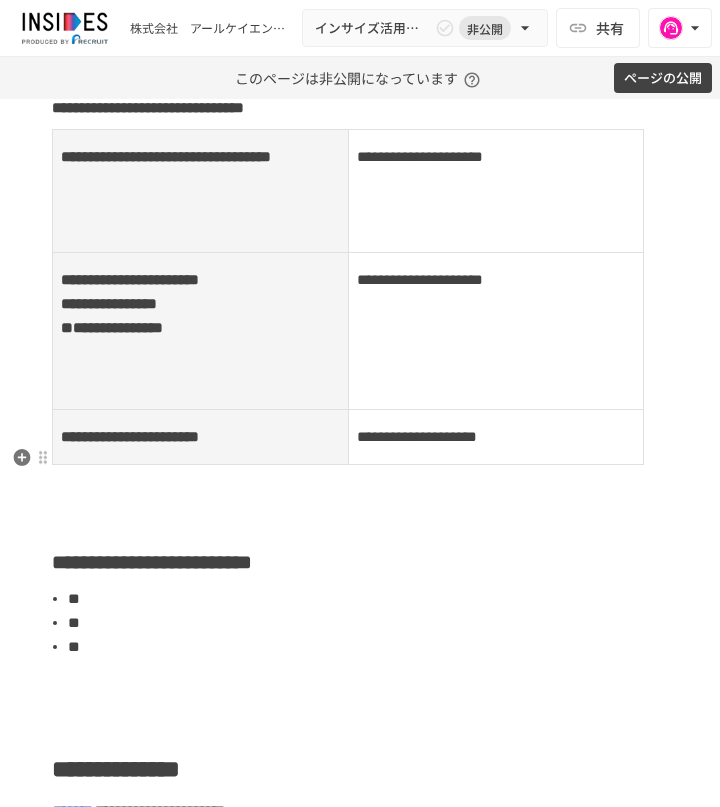 click on "**********" at bounding box center (360, 1574) 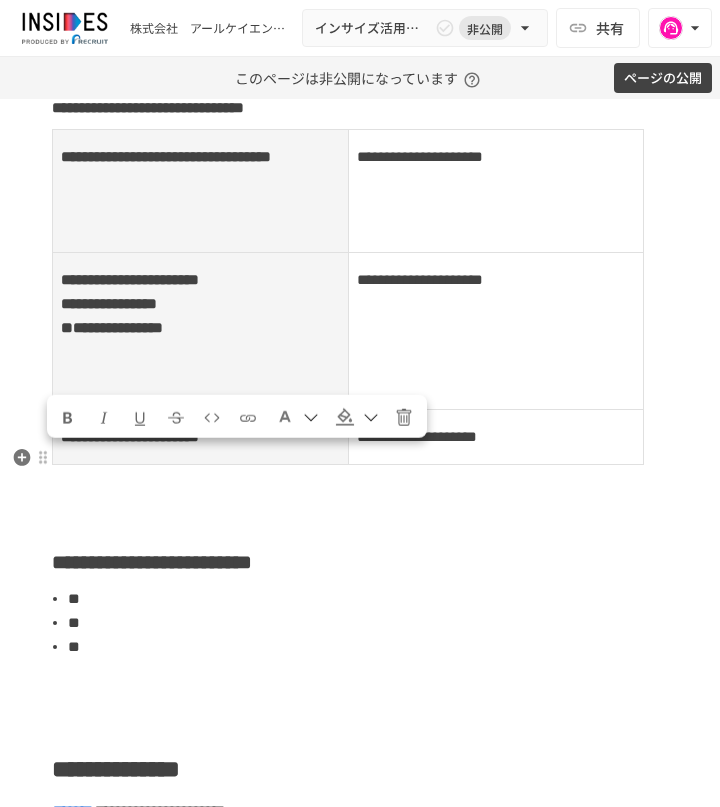 drag, startPoint x: 130, startPoint y: 557, endPoint x: 59, endPoint y: 467, distance: 114.6342 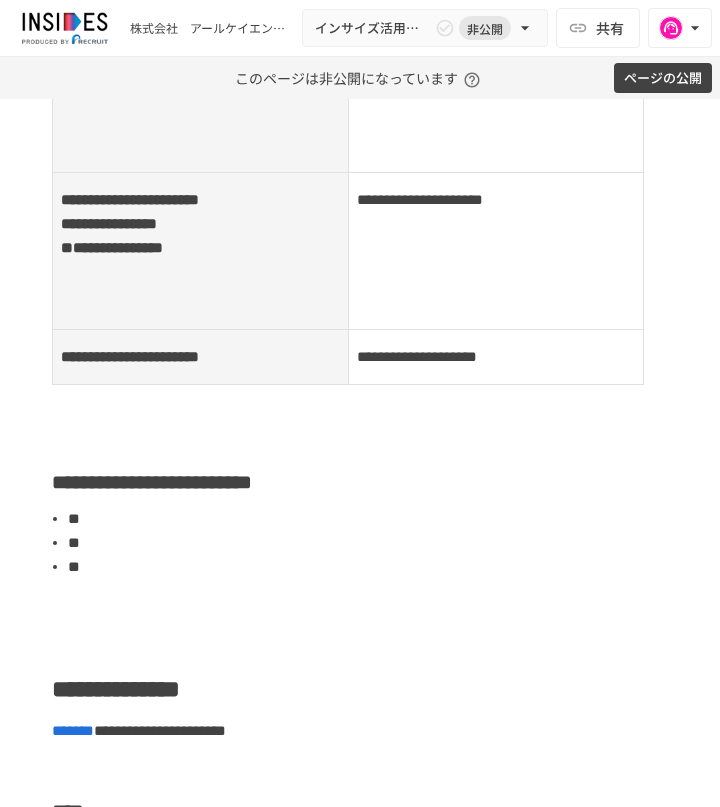 type 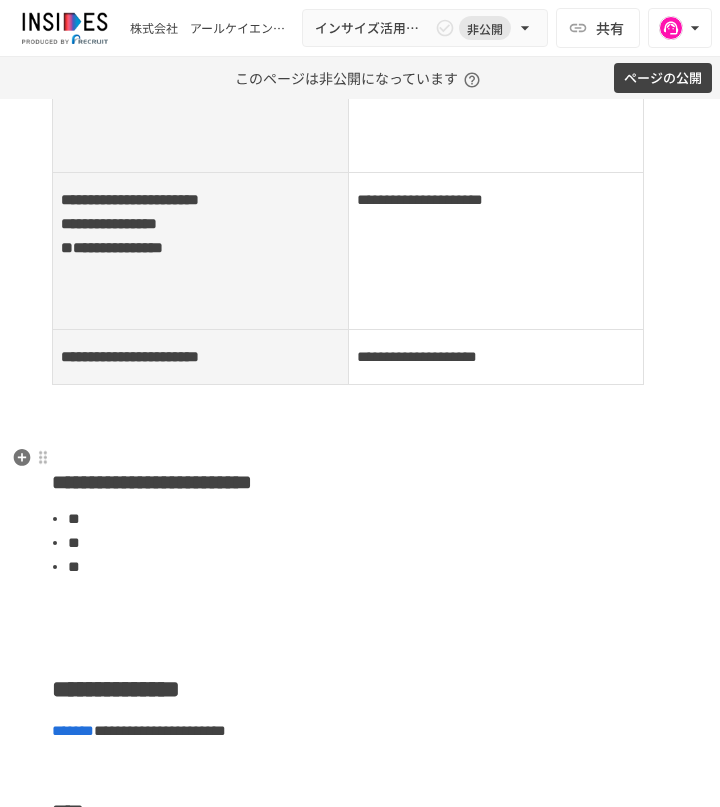 click on "**********" at bounding box center (127, -41) 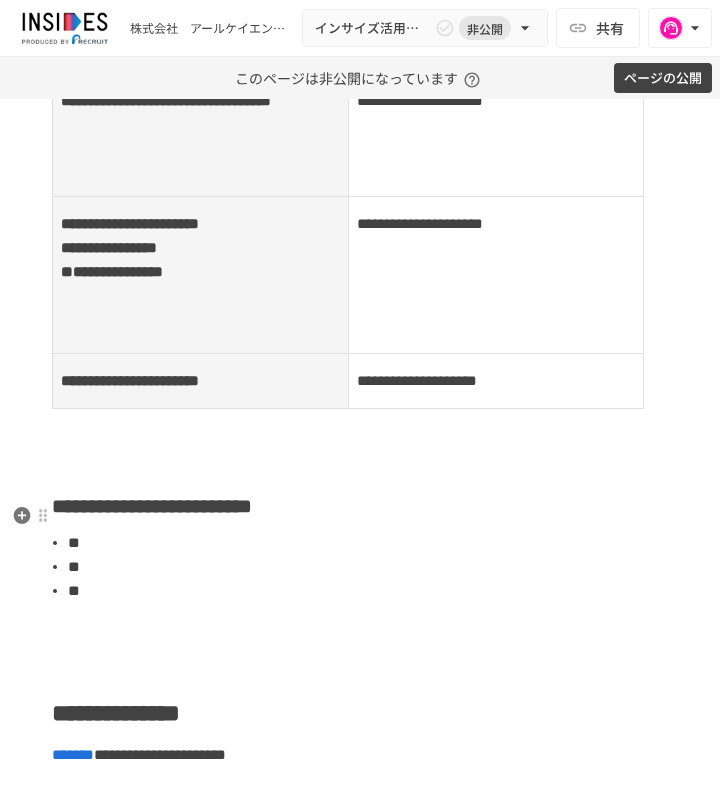 click on "**********" at bounding box center [360, 1546] 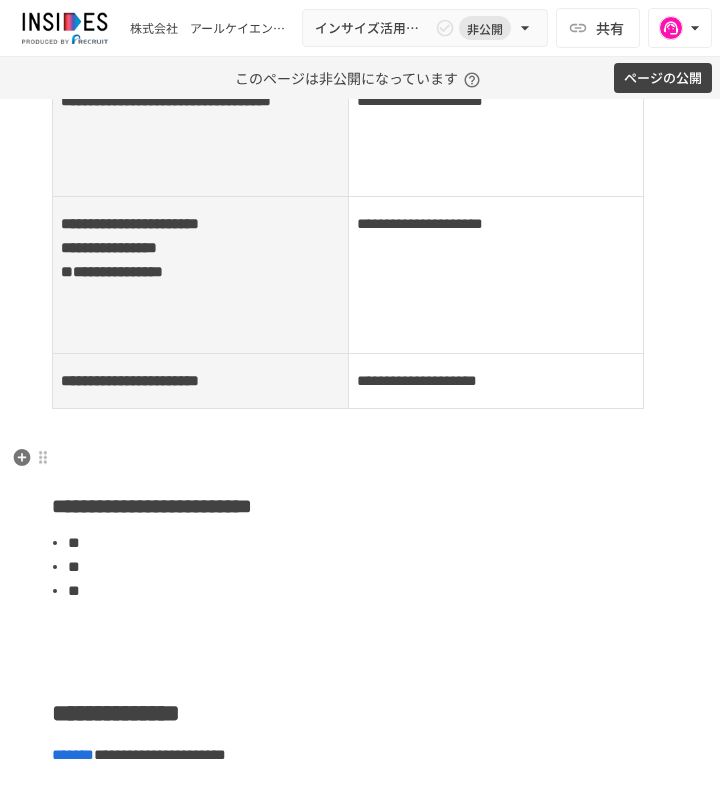 click on "**********" at bounding box center [360, -28] 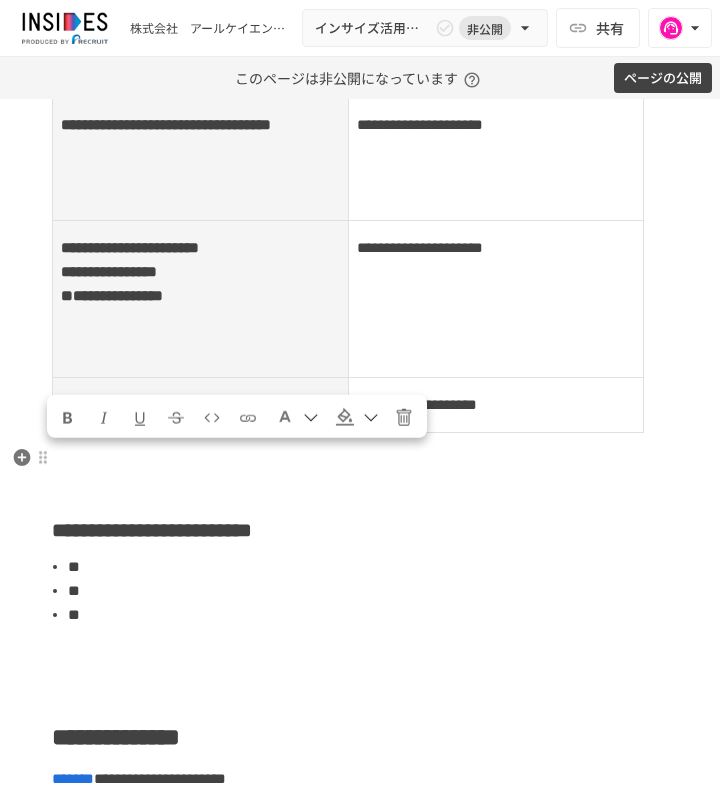 drag, startPoint x: 343, startPoint y: 499, endPoint x: 57, endPoint y: 465, distance: 288.0139 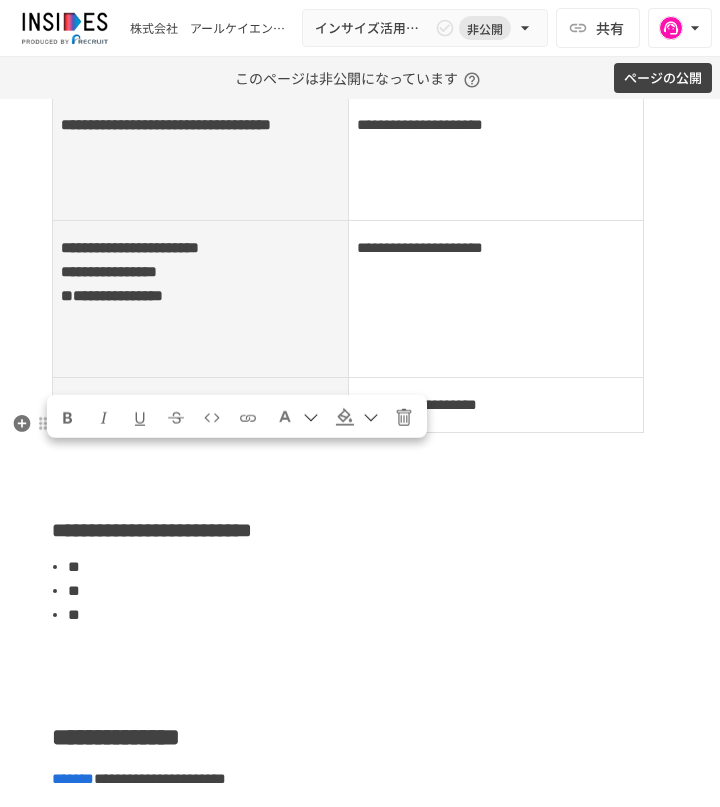 click at bounding box center (345, 417) 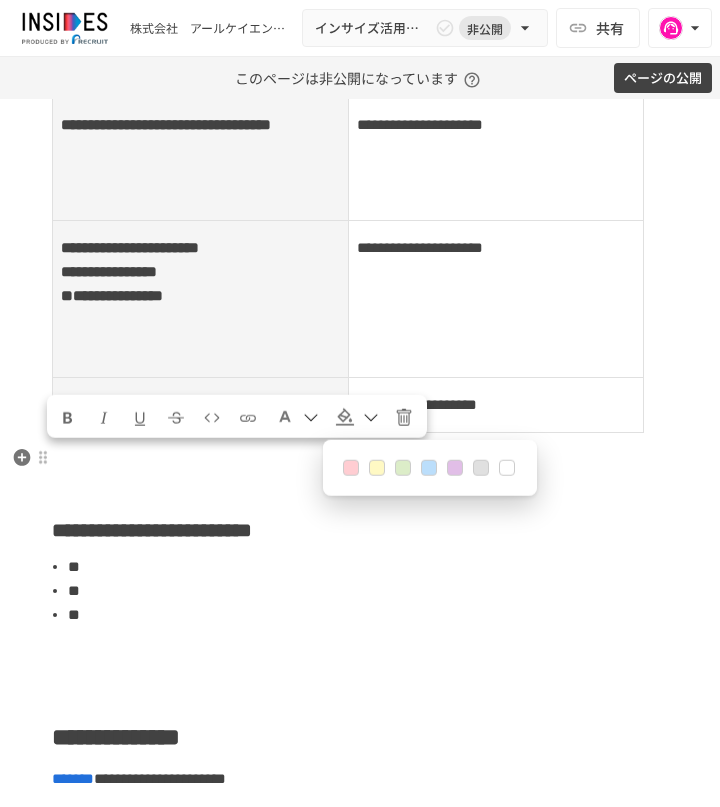 click at bounding box center (429, 468) 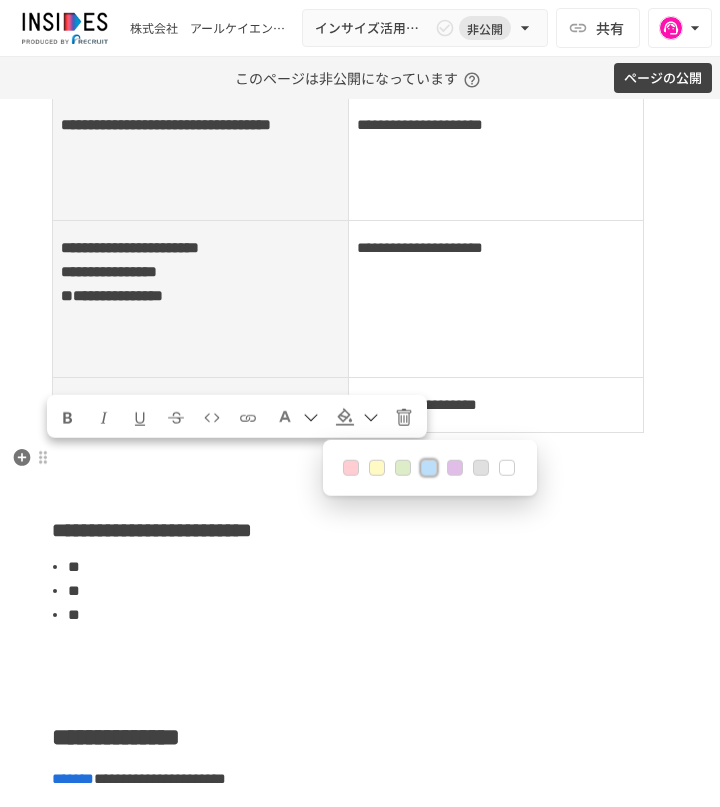 click on "**********" at bounding box center [360, -16] 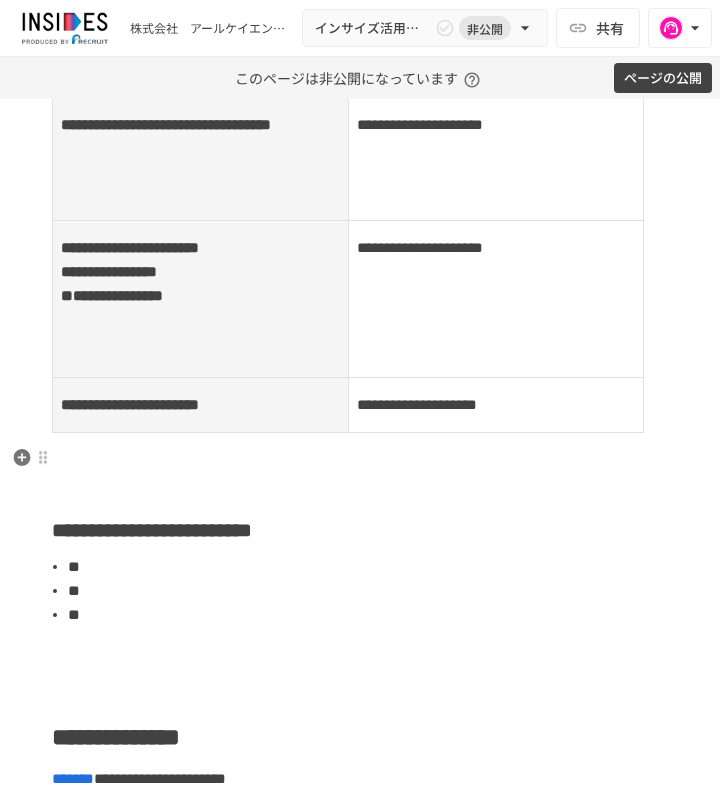 click on "**********" at bounding box center [360, -16] 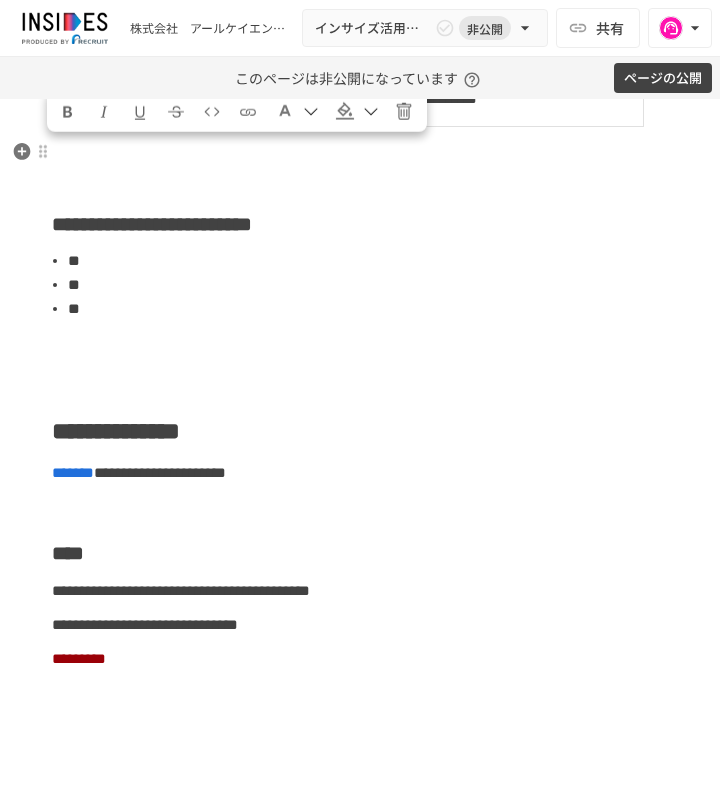 drag, startPoint x: 377, startPoint y: 205, endPoint x: 32, endPoint y: 163, distance: 347.54712 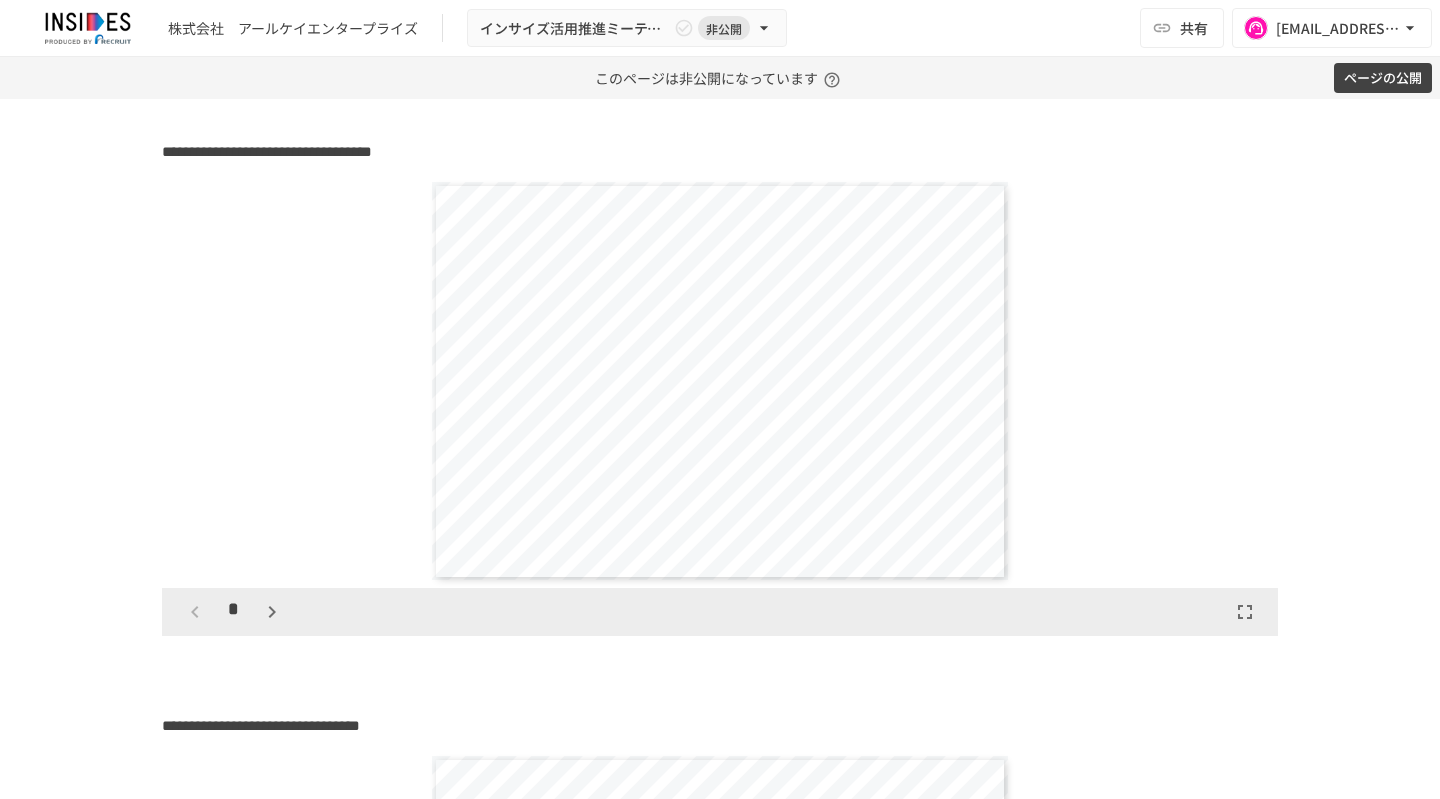 scroll, scrollTop: 5497, scrollLeft: 0, axis: vertical 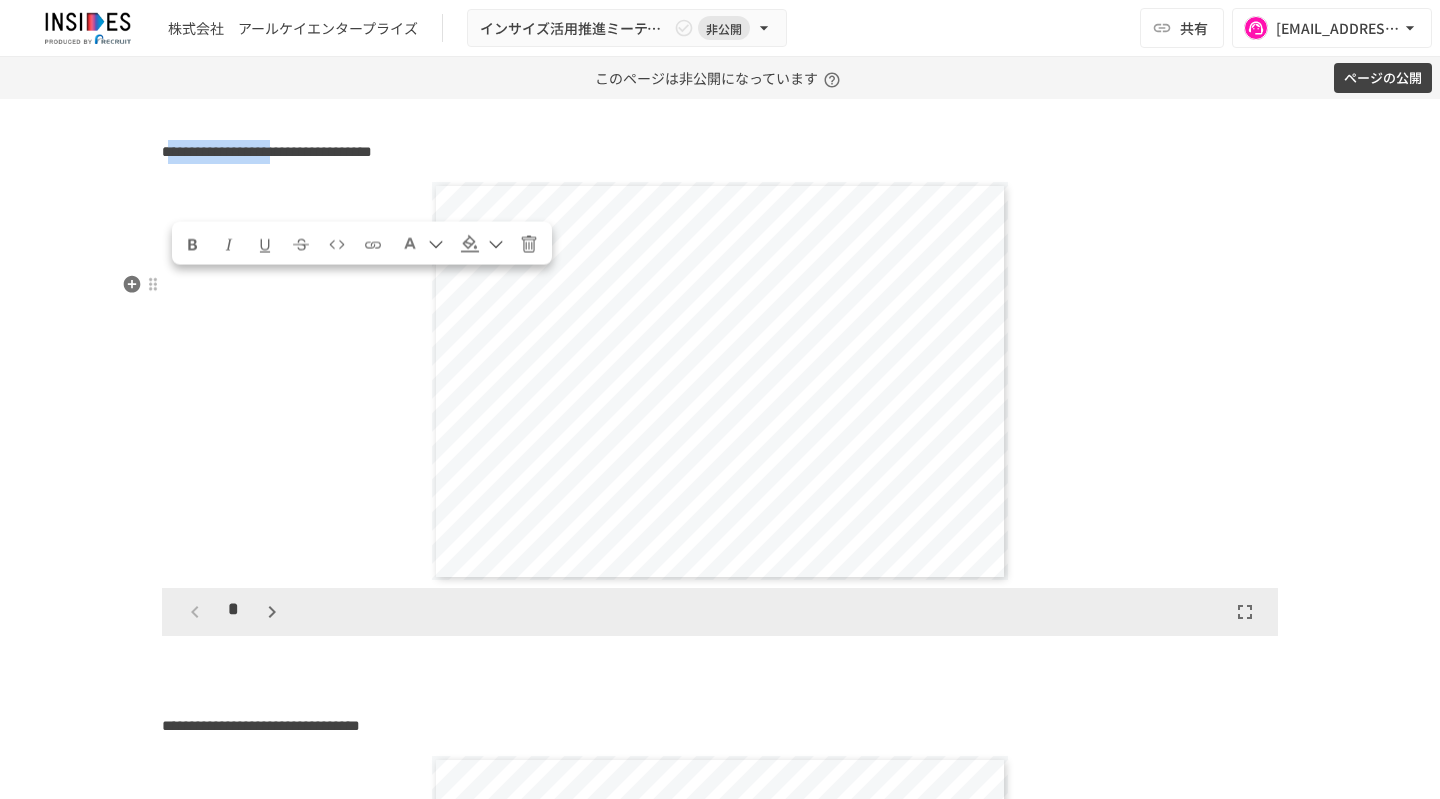 drag, startPoint x: 421, startPoint y: 283, endPoint x: 170, endPoint y: 285, distance: 251.00797 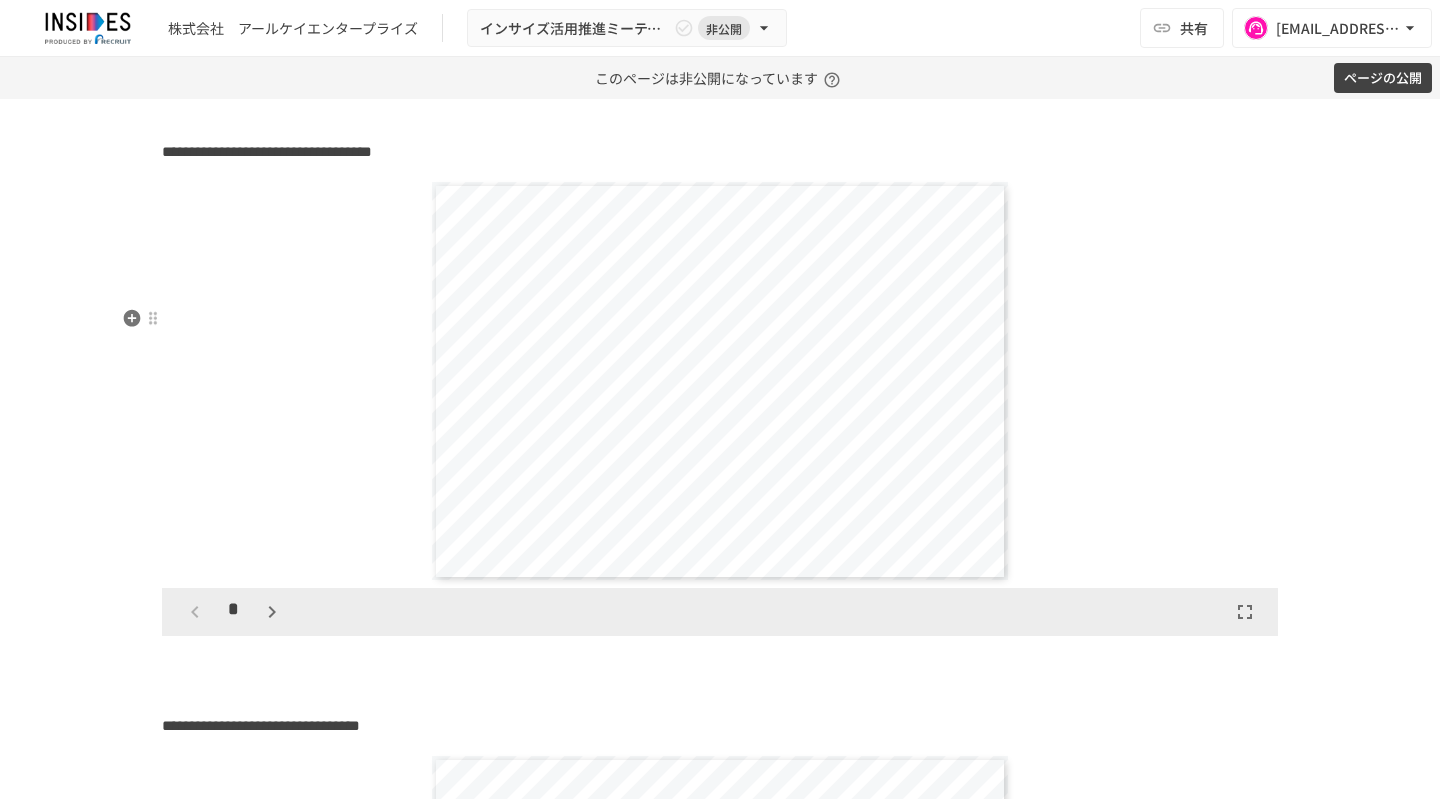 click on "********" at bounding box center (499, 202) 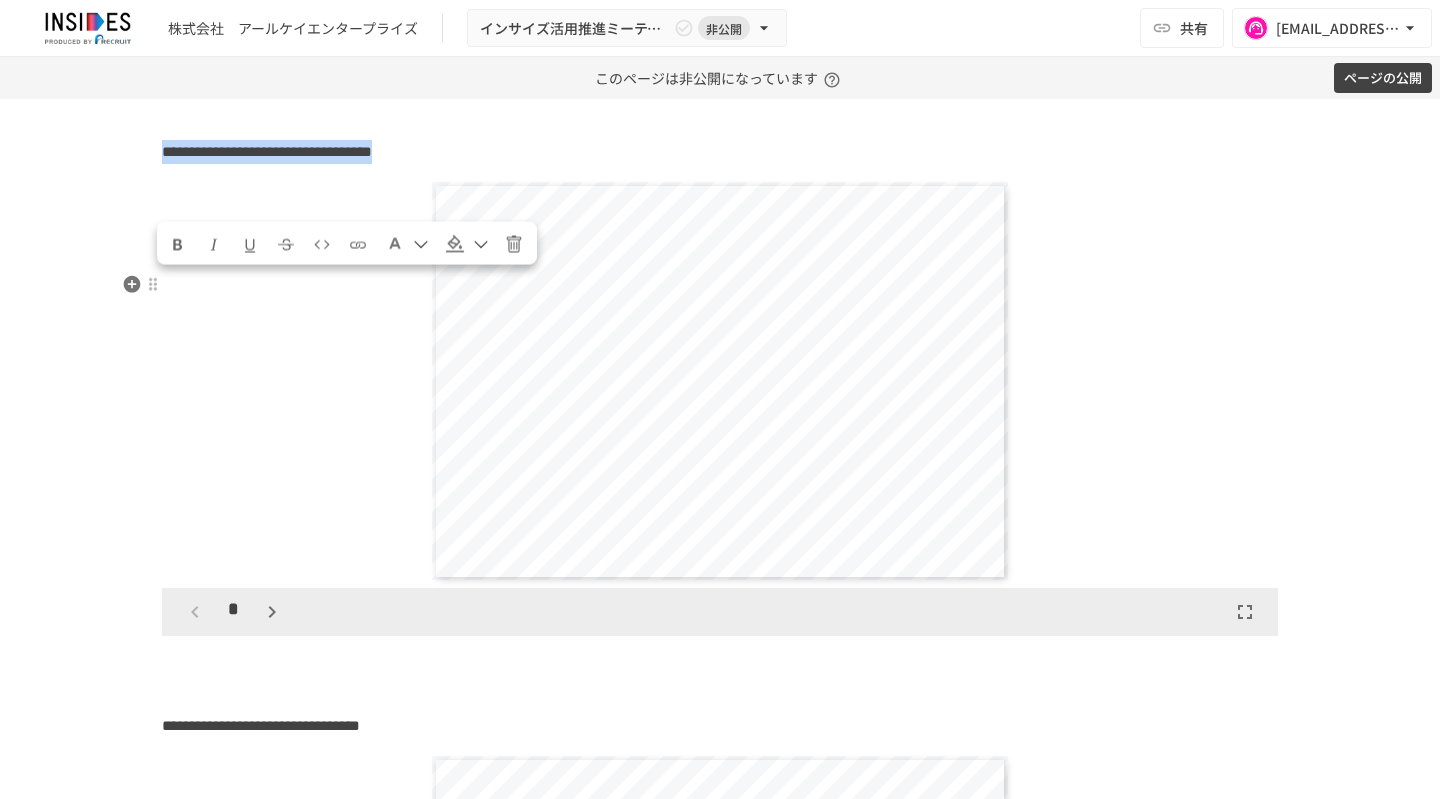drag, startPoint x: 159, startPoint y: 283, endPoint x: 735, endPoint y: 283, distance: 576 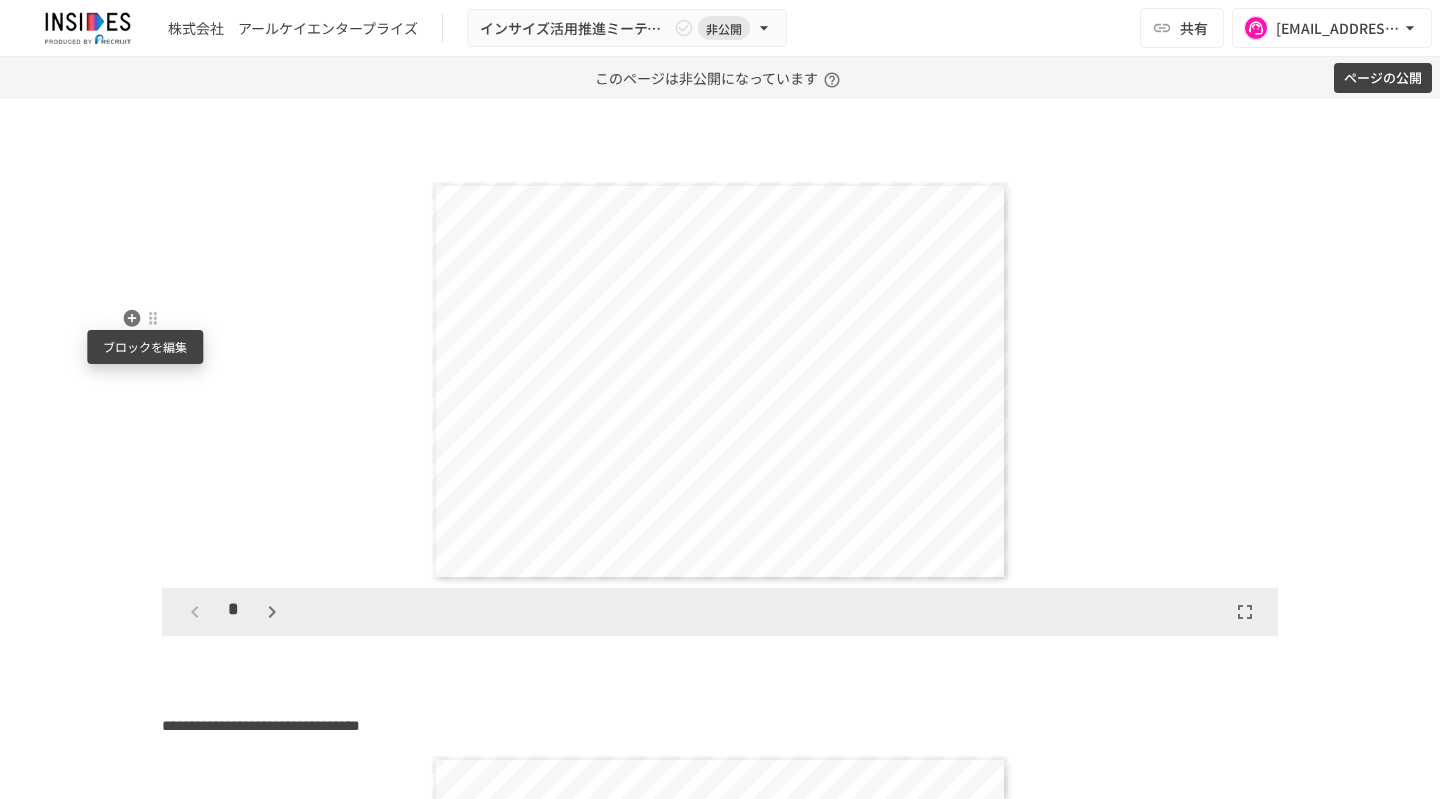 click at bounding box center [153, 318] 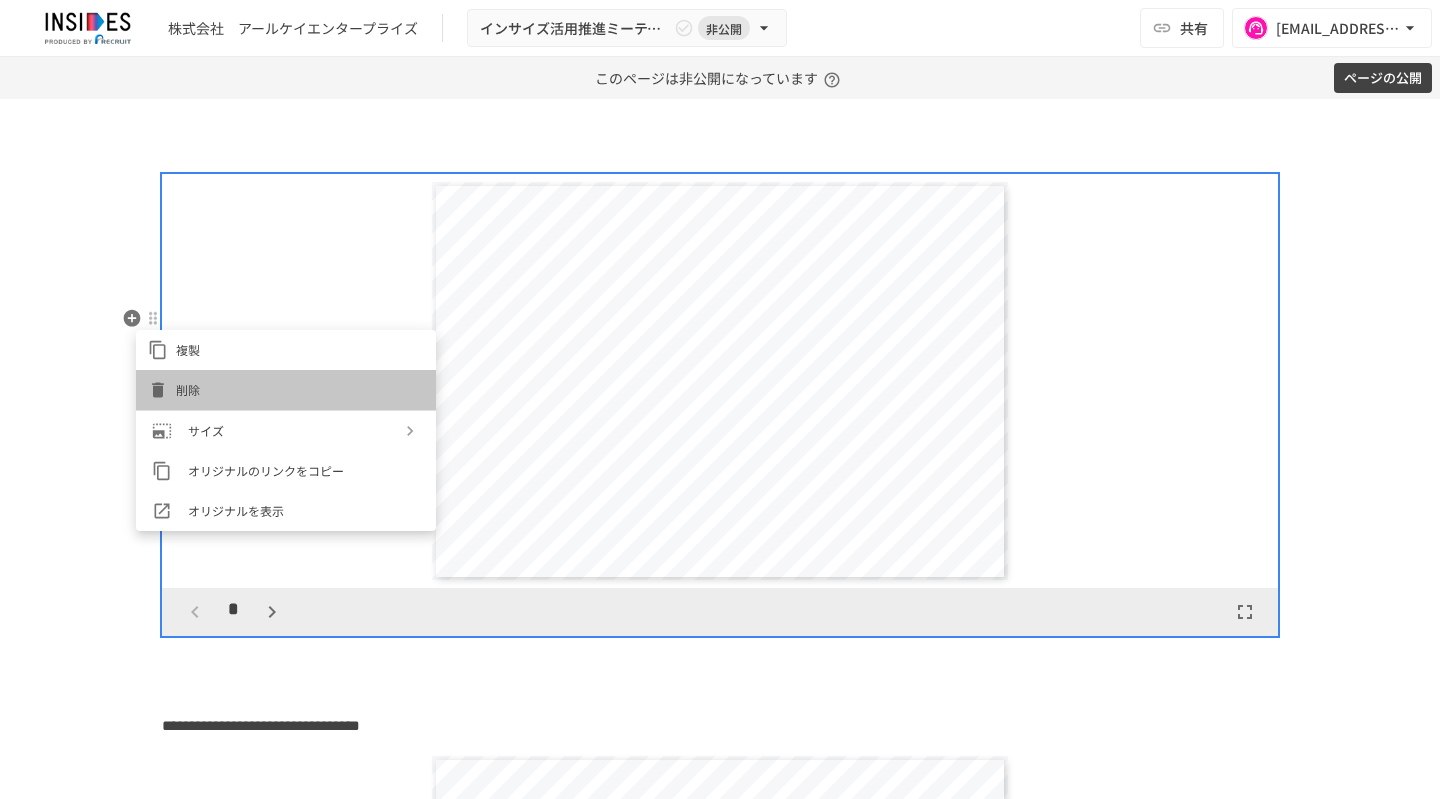 click on "削除" at bounding box center [286, 390] 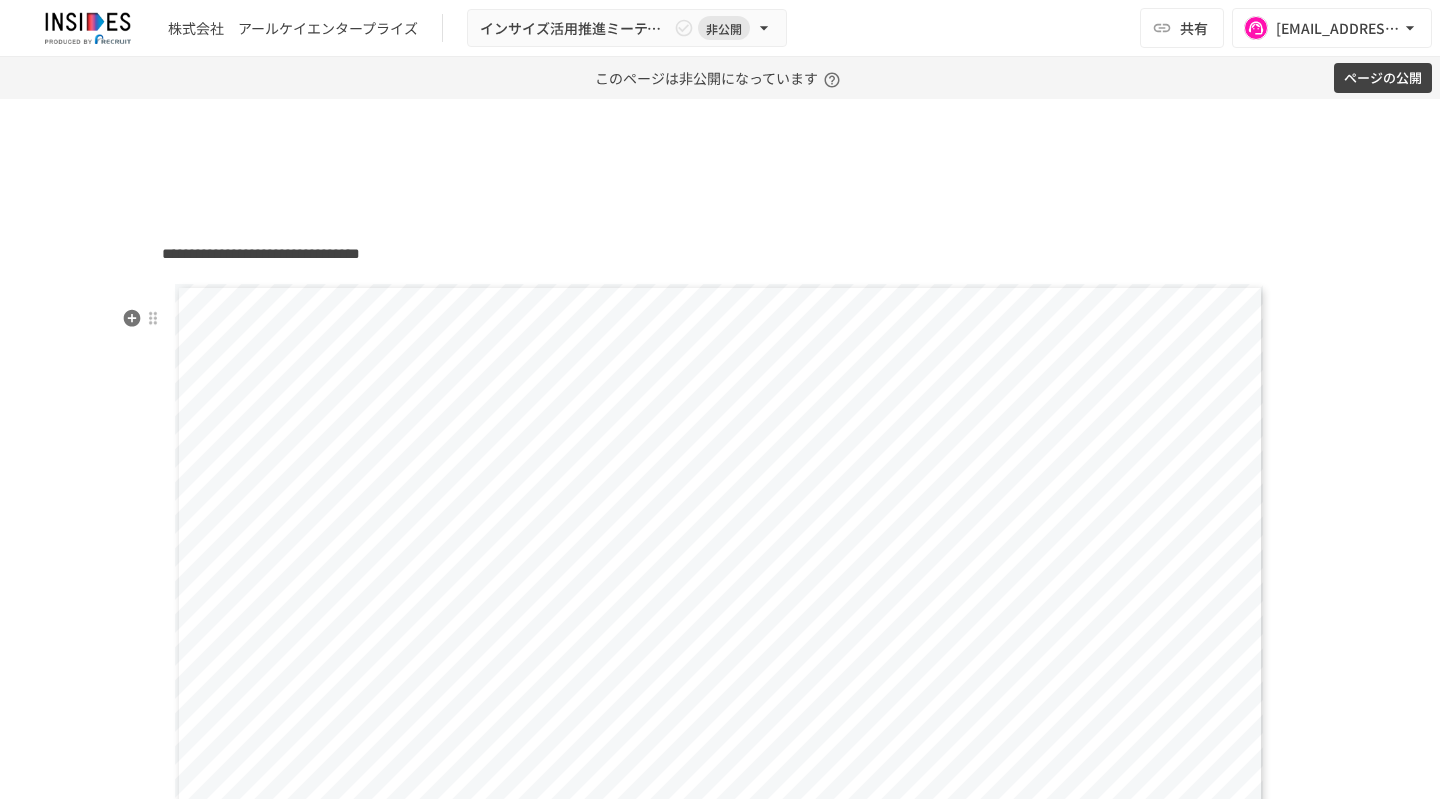 scroll, scrollTop: 5528, scrollLeft: 0, axis: vertical 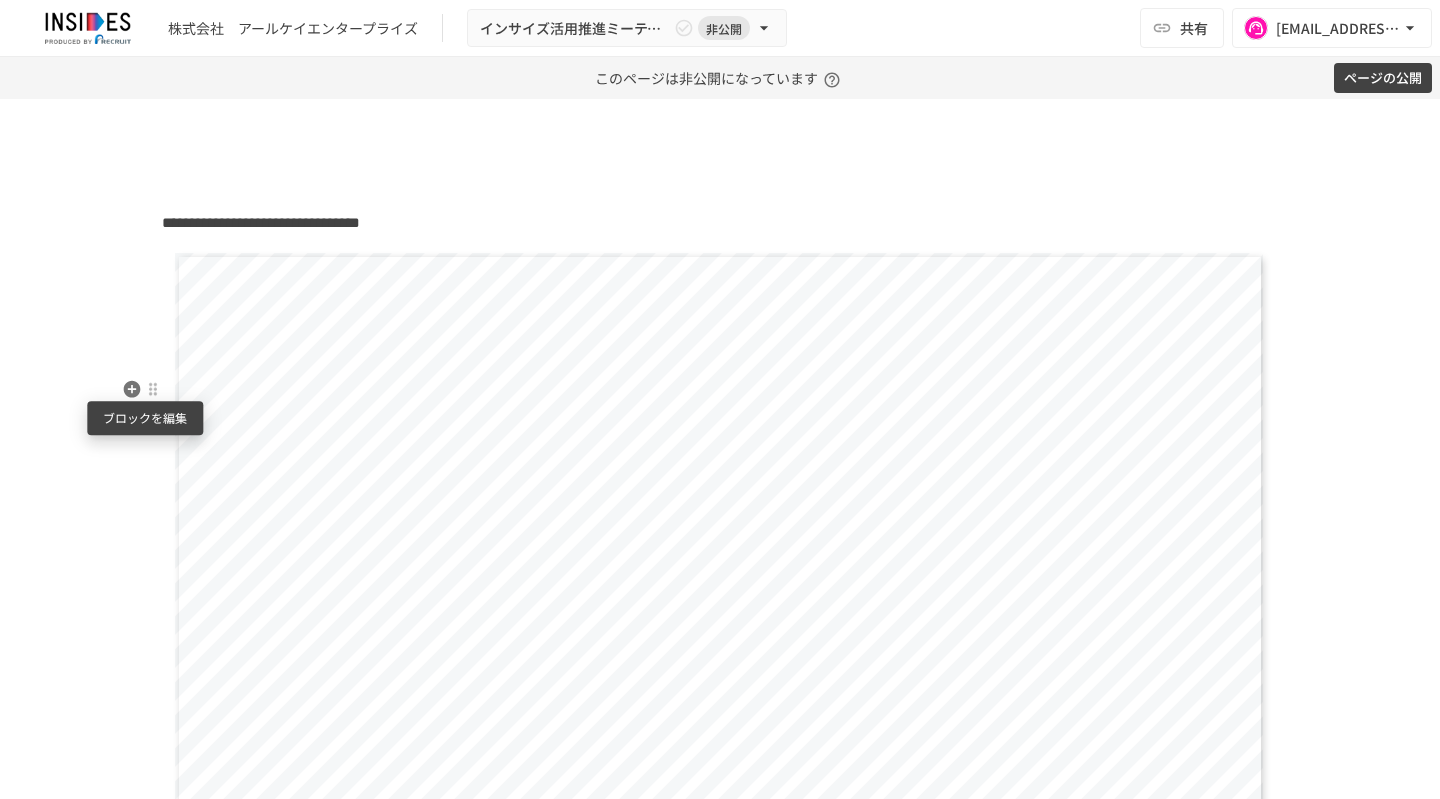 click at bounding box center (153, 389) 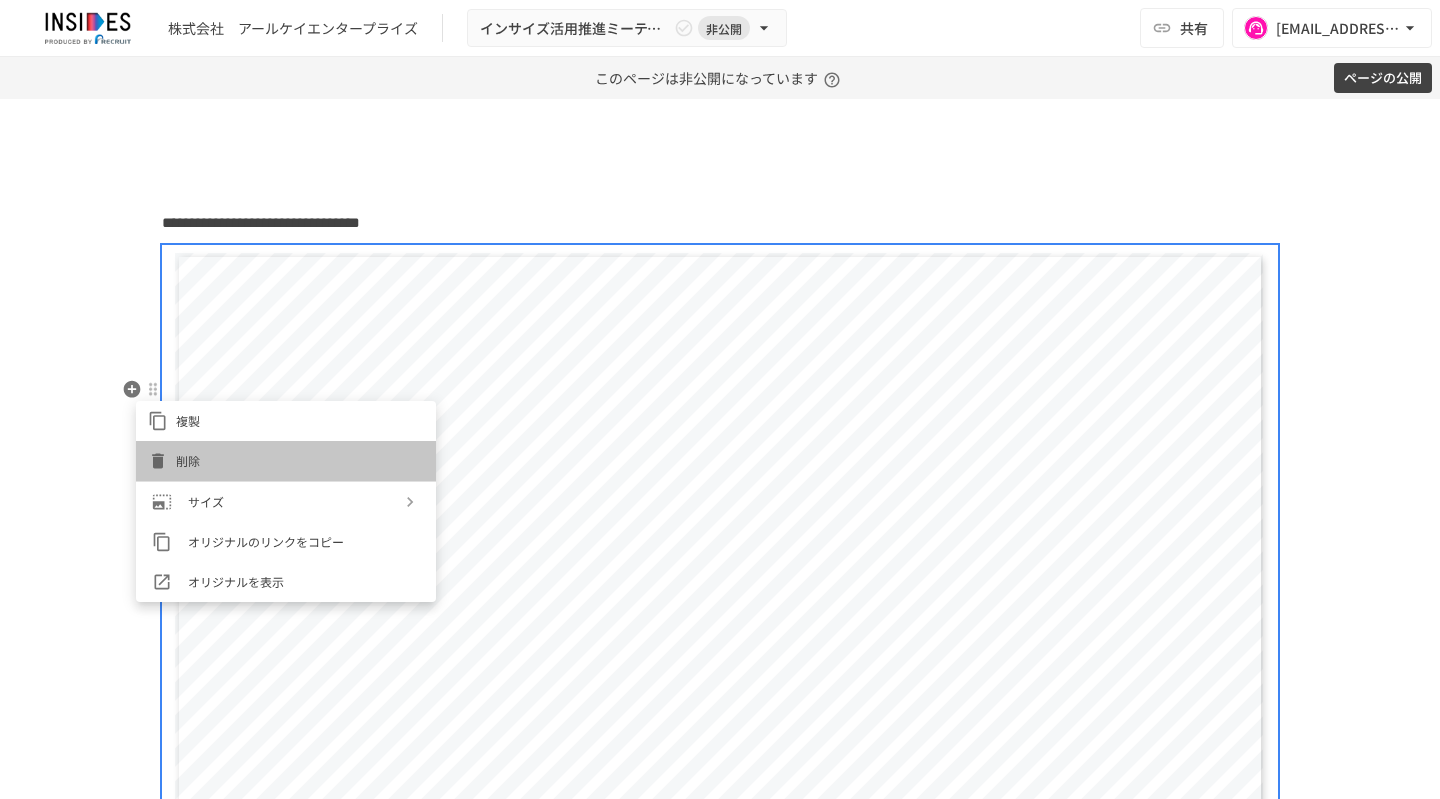 click on "削除" at bounding box center (286, 461) 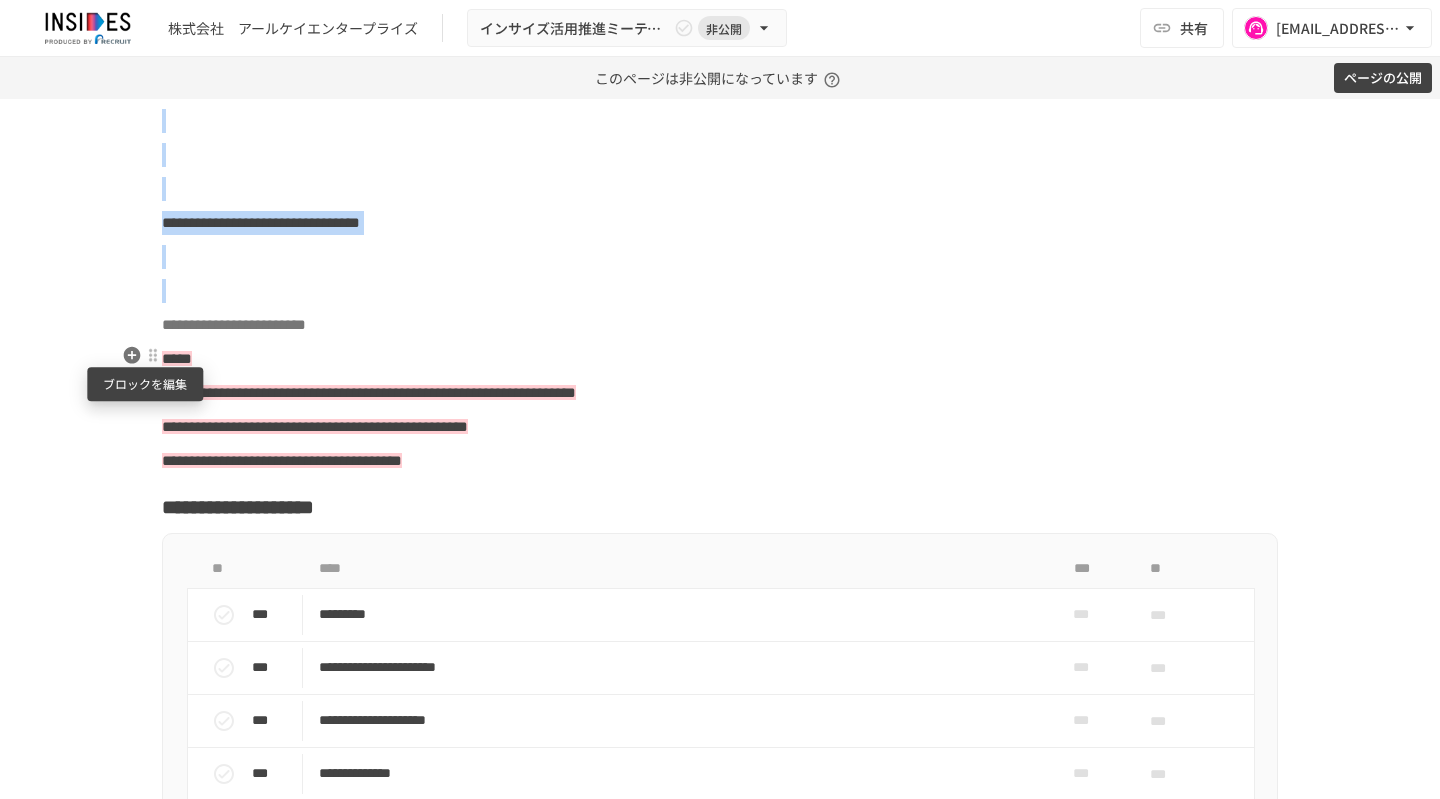 drag, startPoint x: 170, startPoint y: 417, endPoint x: 152, endPoint y: 357, distance: 62.641838 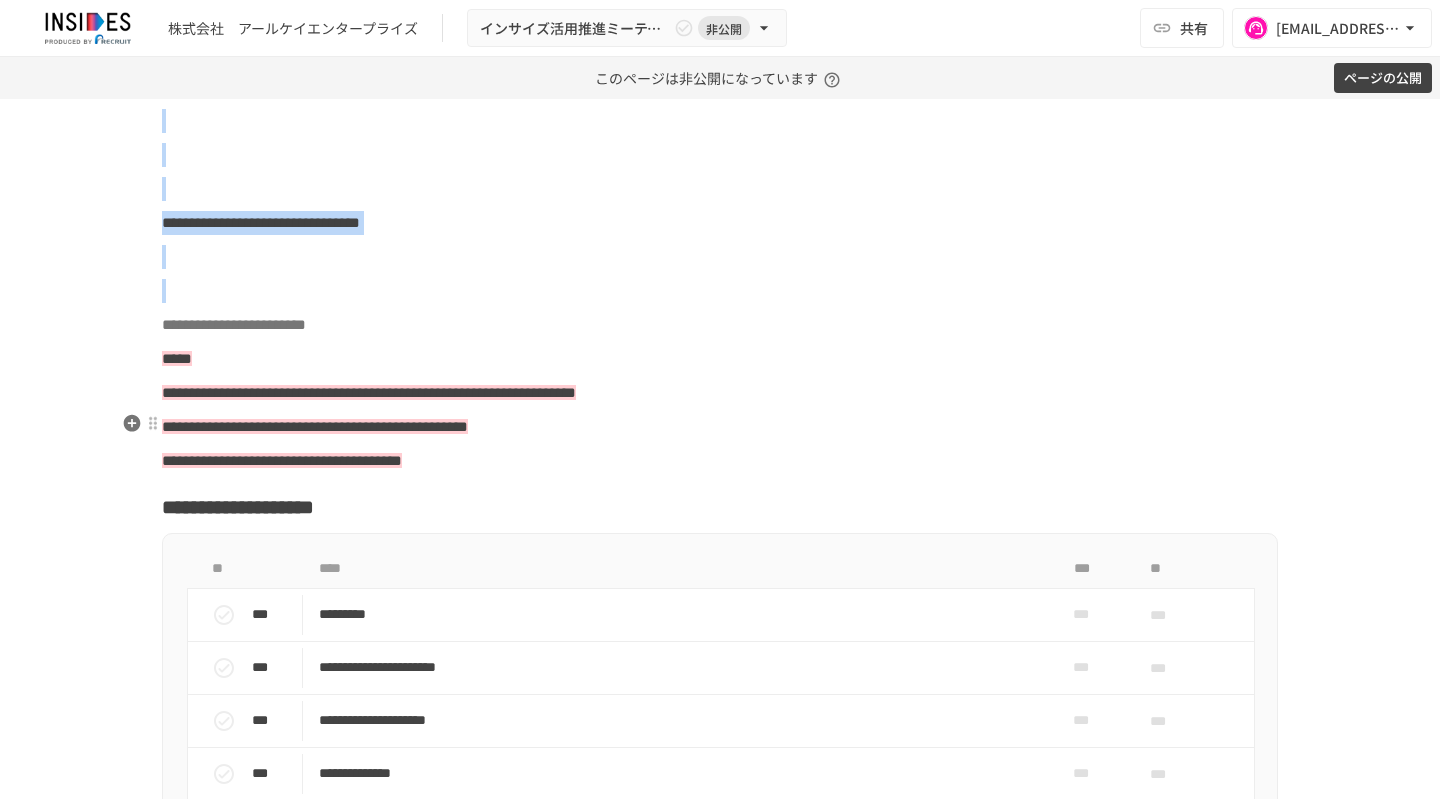 click at bounding box center [720, 291] 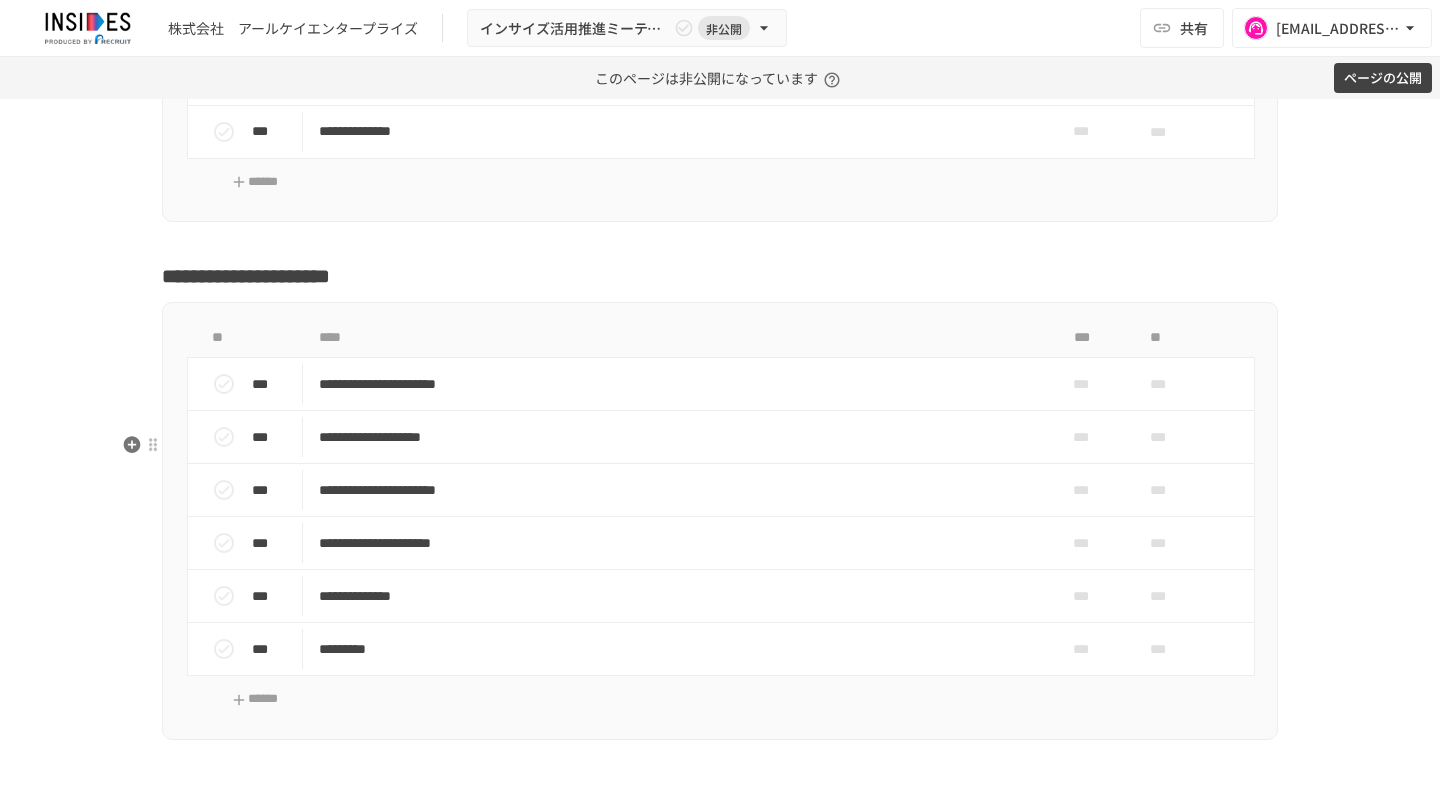 scroll, scrollTop: 6335, scrollLeft: 0, axis: vertical 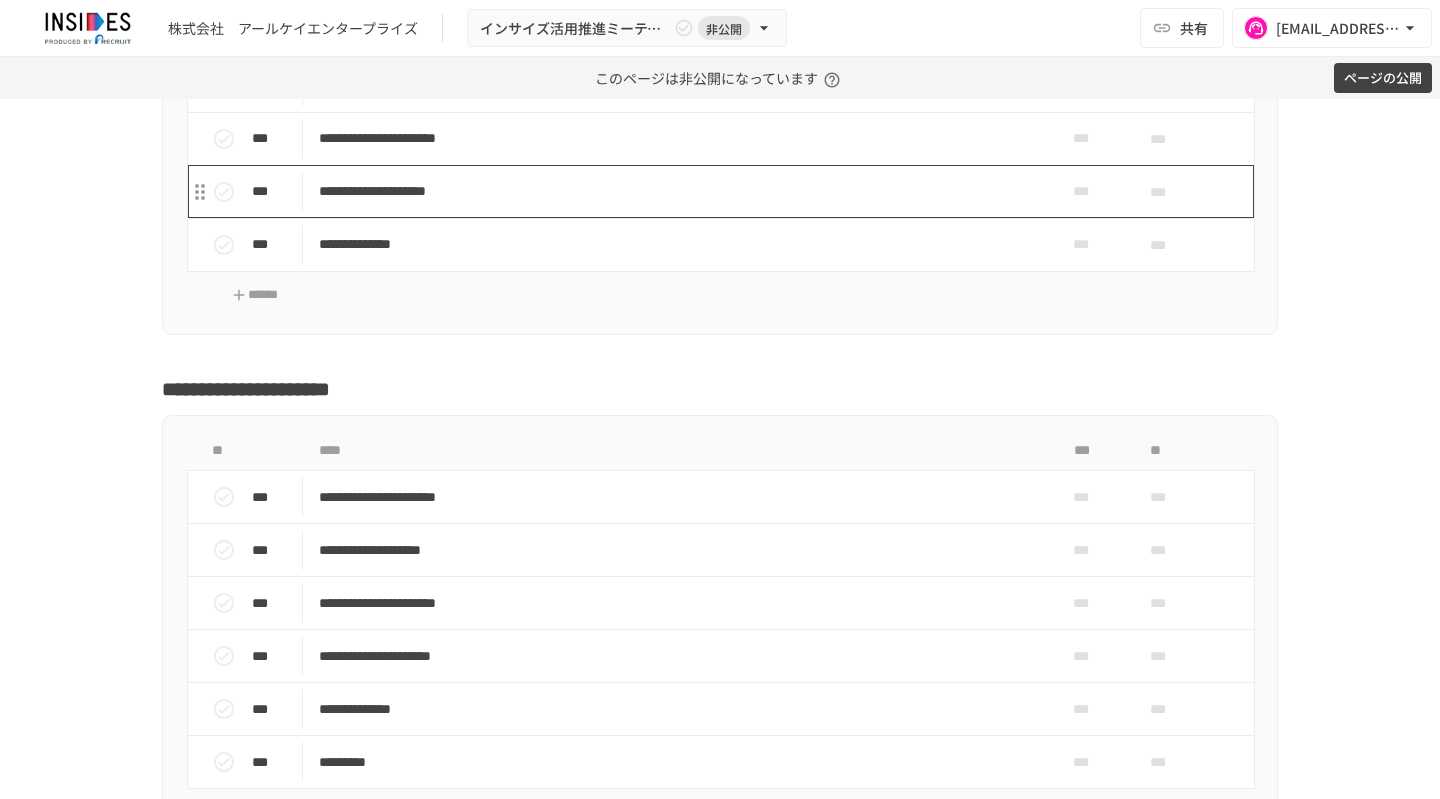 click on "**********" at bounding box center [678, 191] 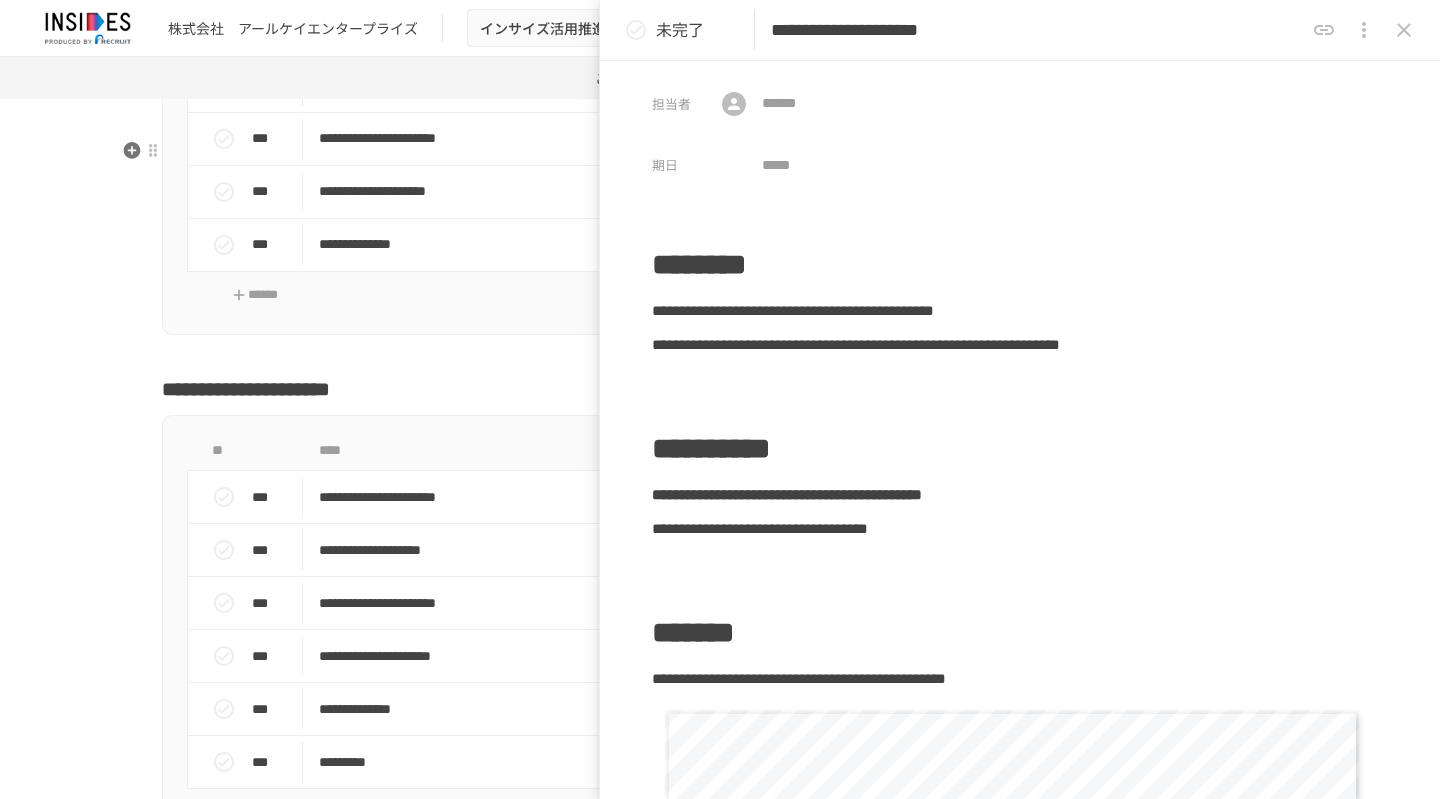 scroll, scrollTop: 6395, scrollLeft: 0, axis: vertical 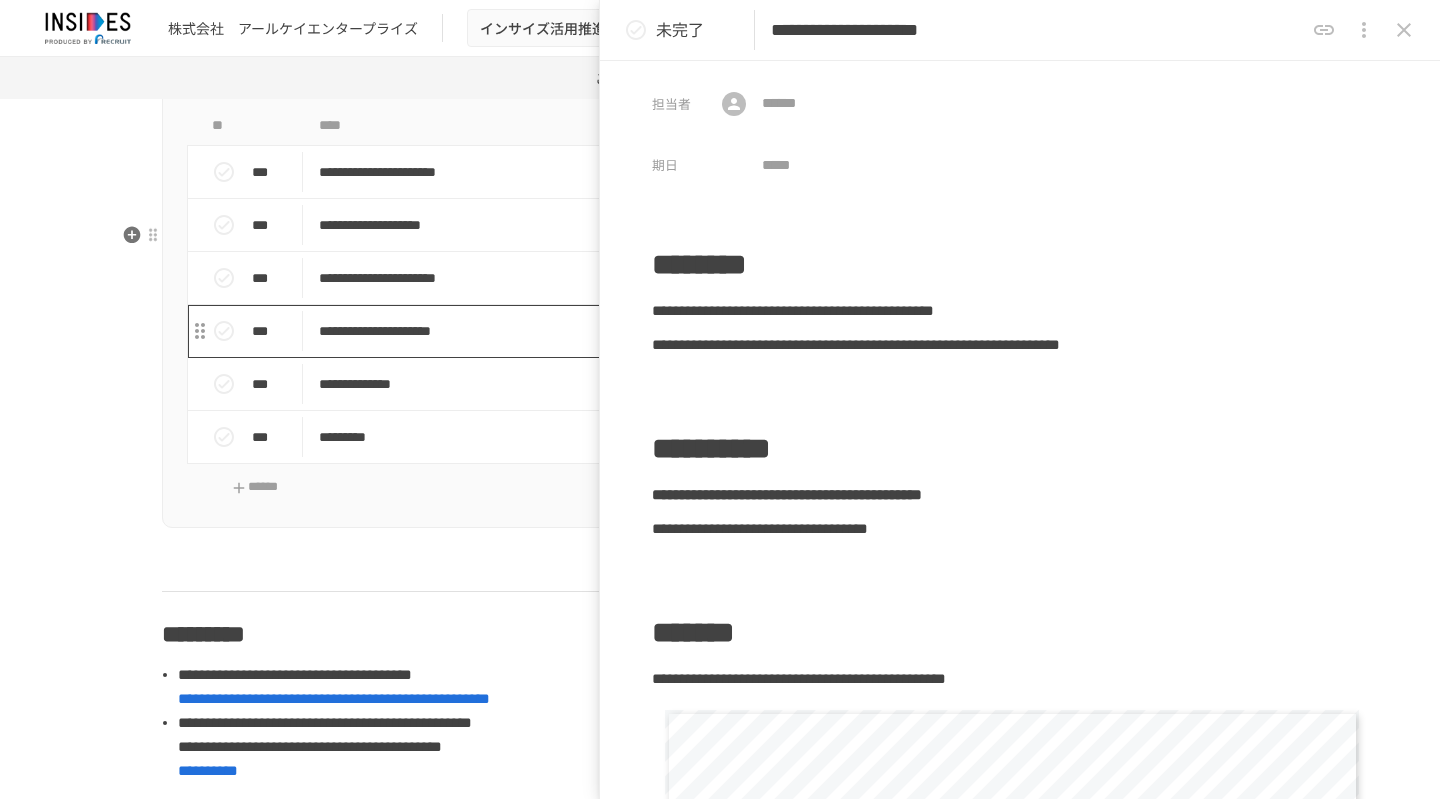 click on "**********" at bounding box center [678, 331] 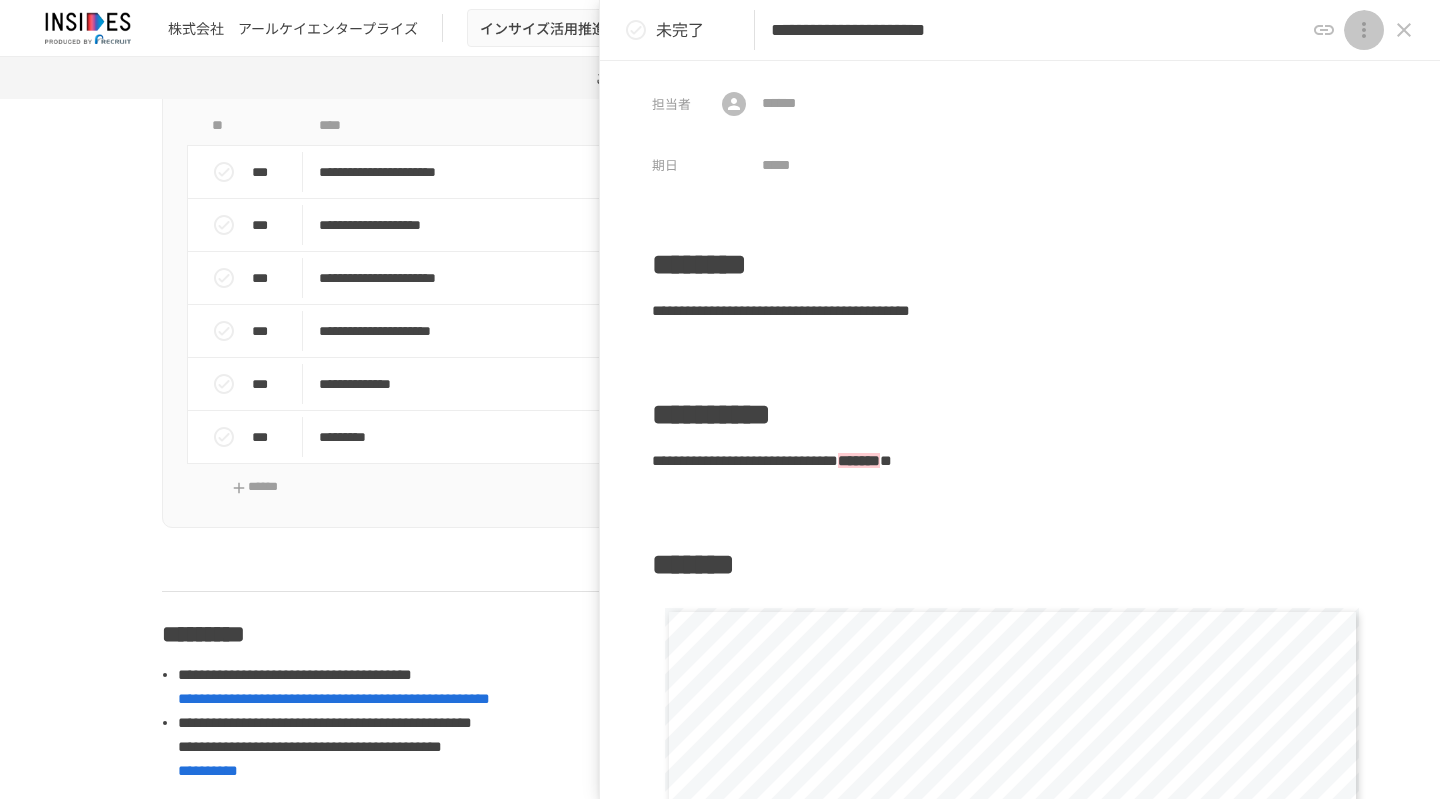 click 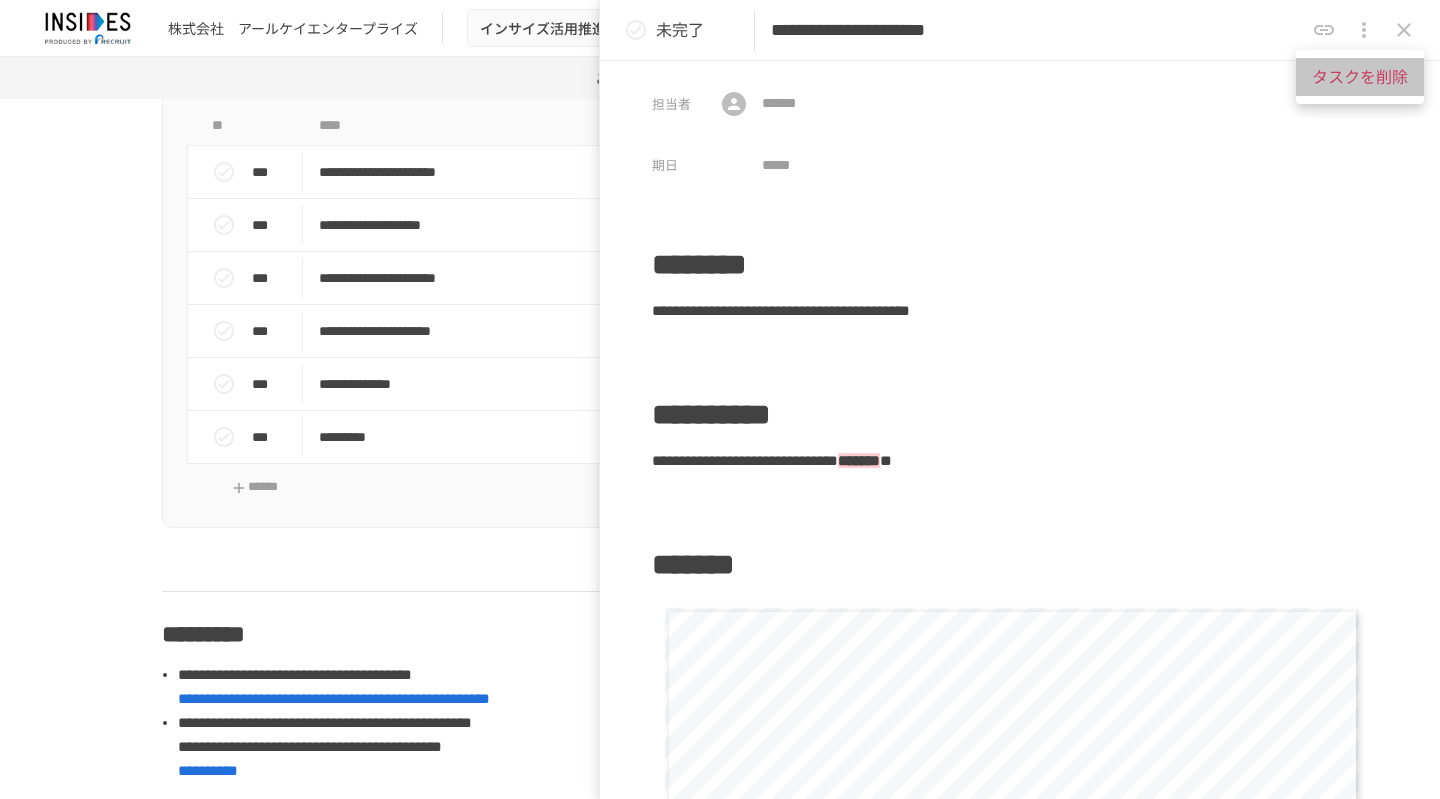 click on "タスクを削除" at bounding box center [1360, 77] 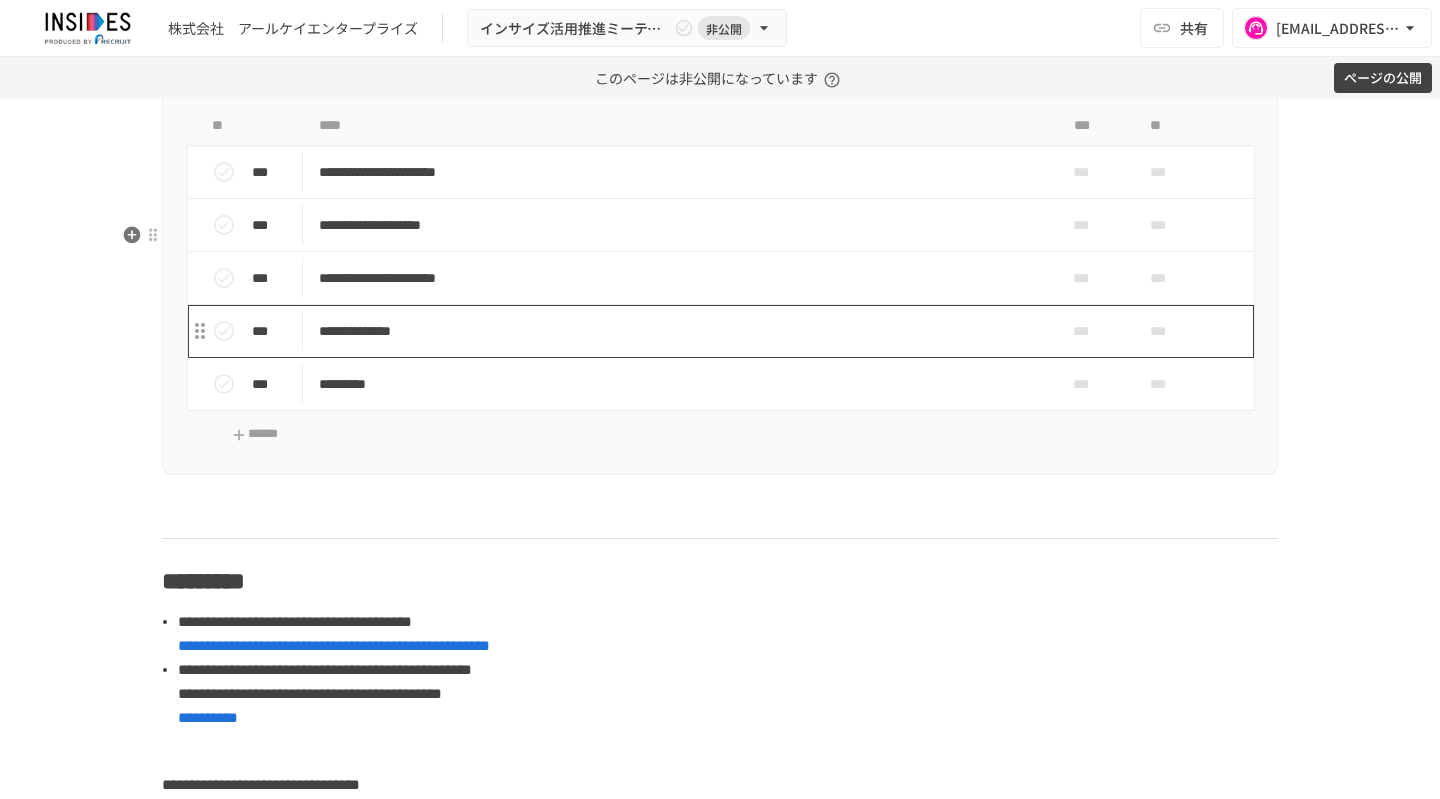click on "**********" at bounding box center [678, 331] 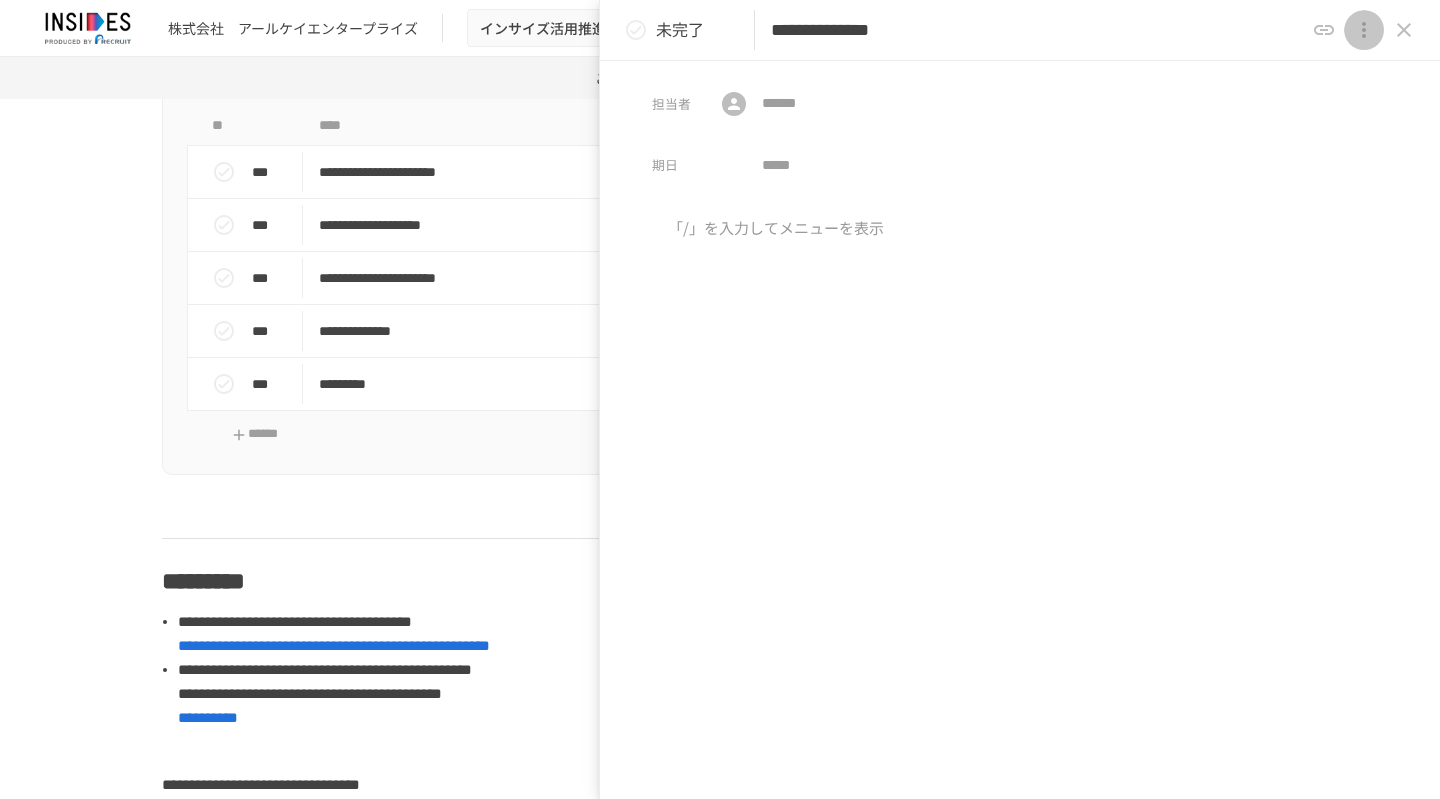click 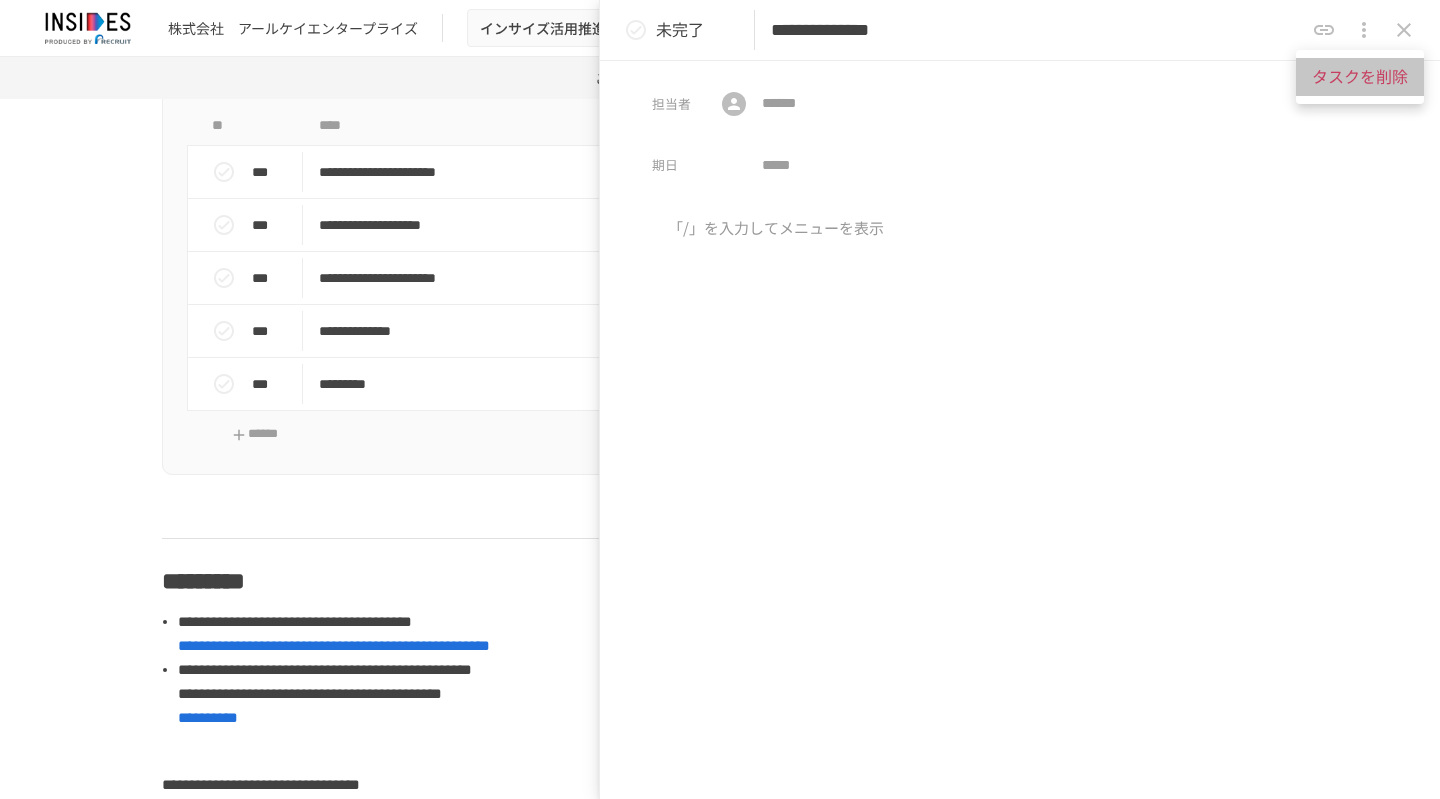 click on "タスクを削除" at bounding box center (1360, 77) 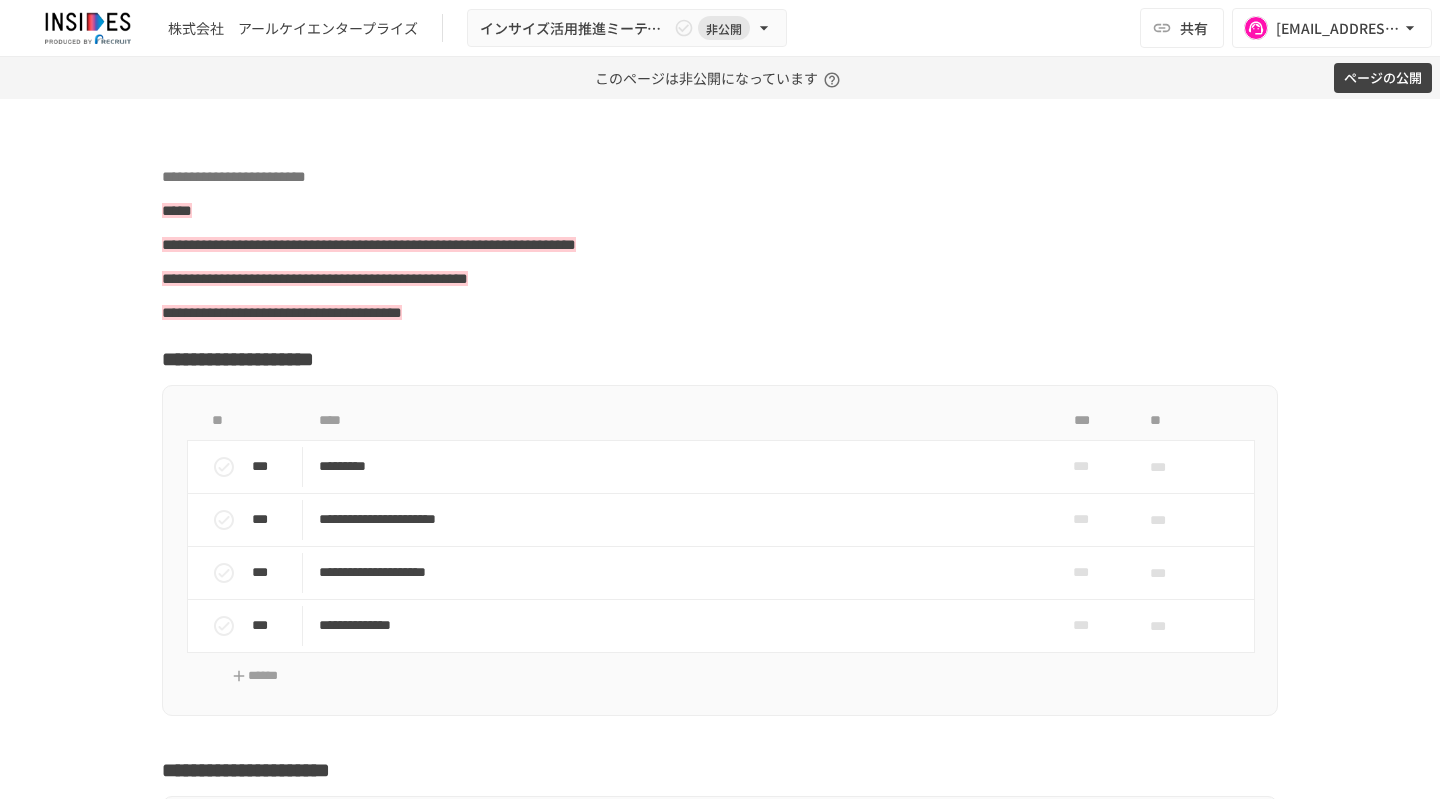 scroll, scrollTop: 5688, scrollLeft: 0, axis: vertical 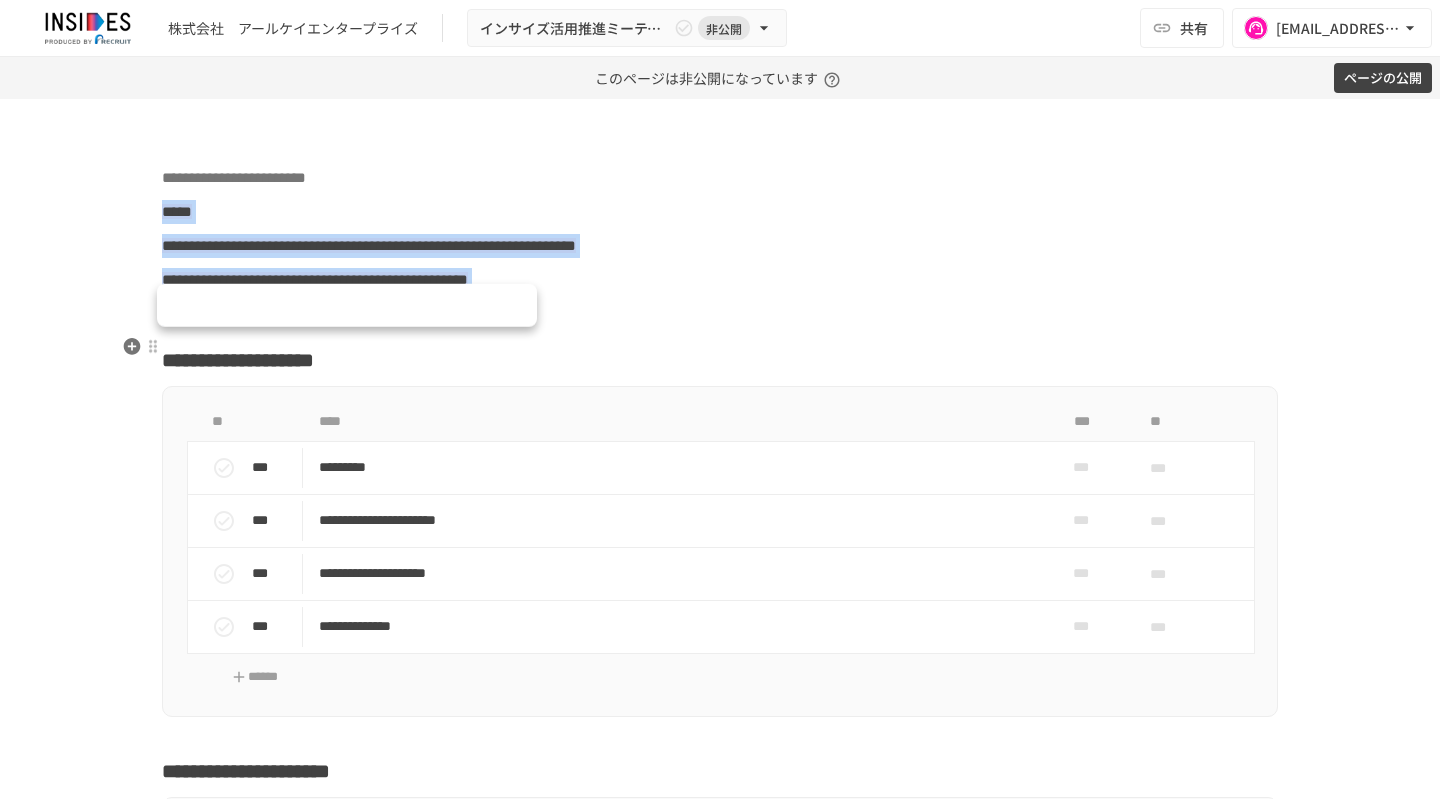 drag, startPoint x: 726, startPoint y: 450, endPoint x: 158, endPoint y: 345, distance: 577.6236 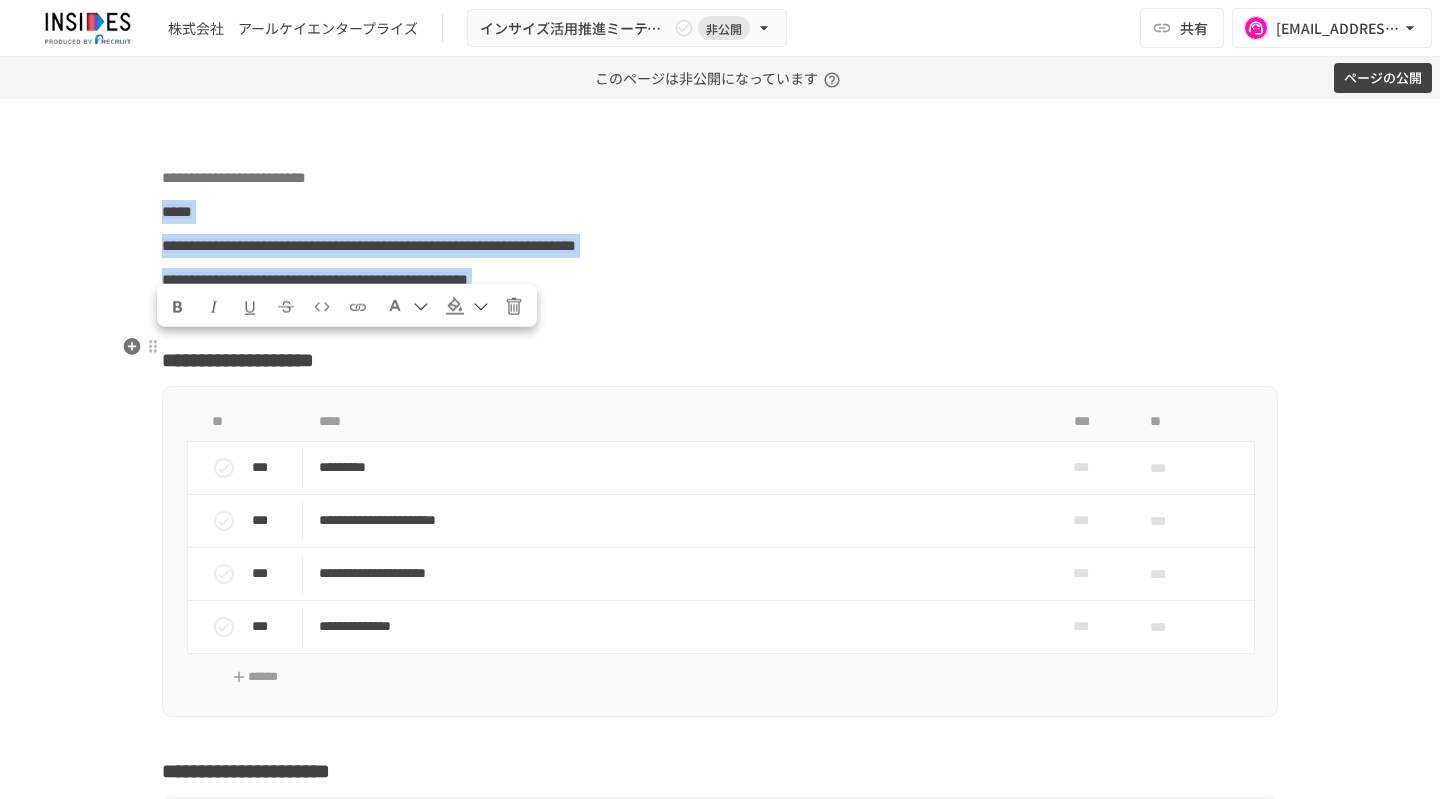 click on "**********" at bounding box center [720, -1878] 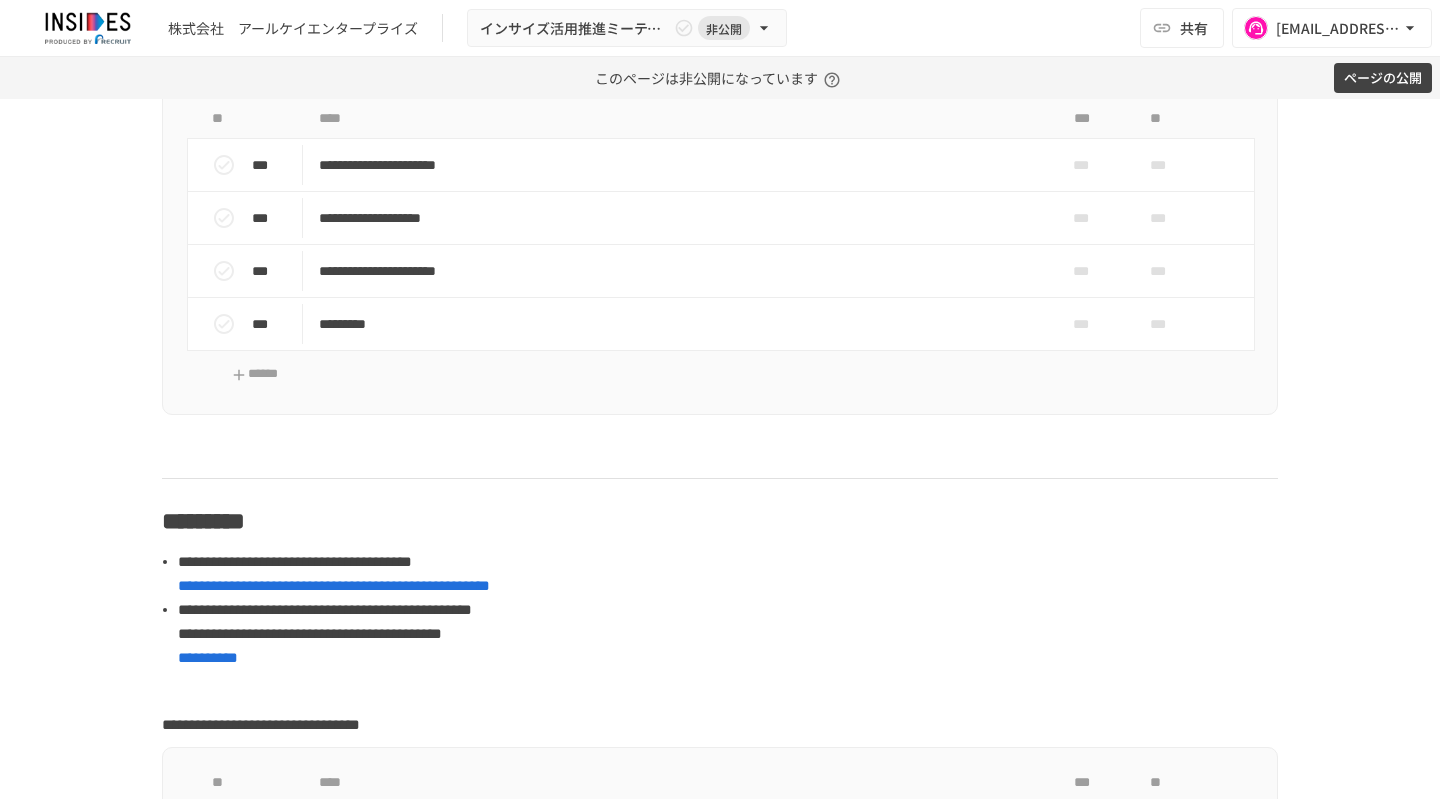 scroll, scrollTop: 6272, scrollLeft: 0, axis: vertical 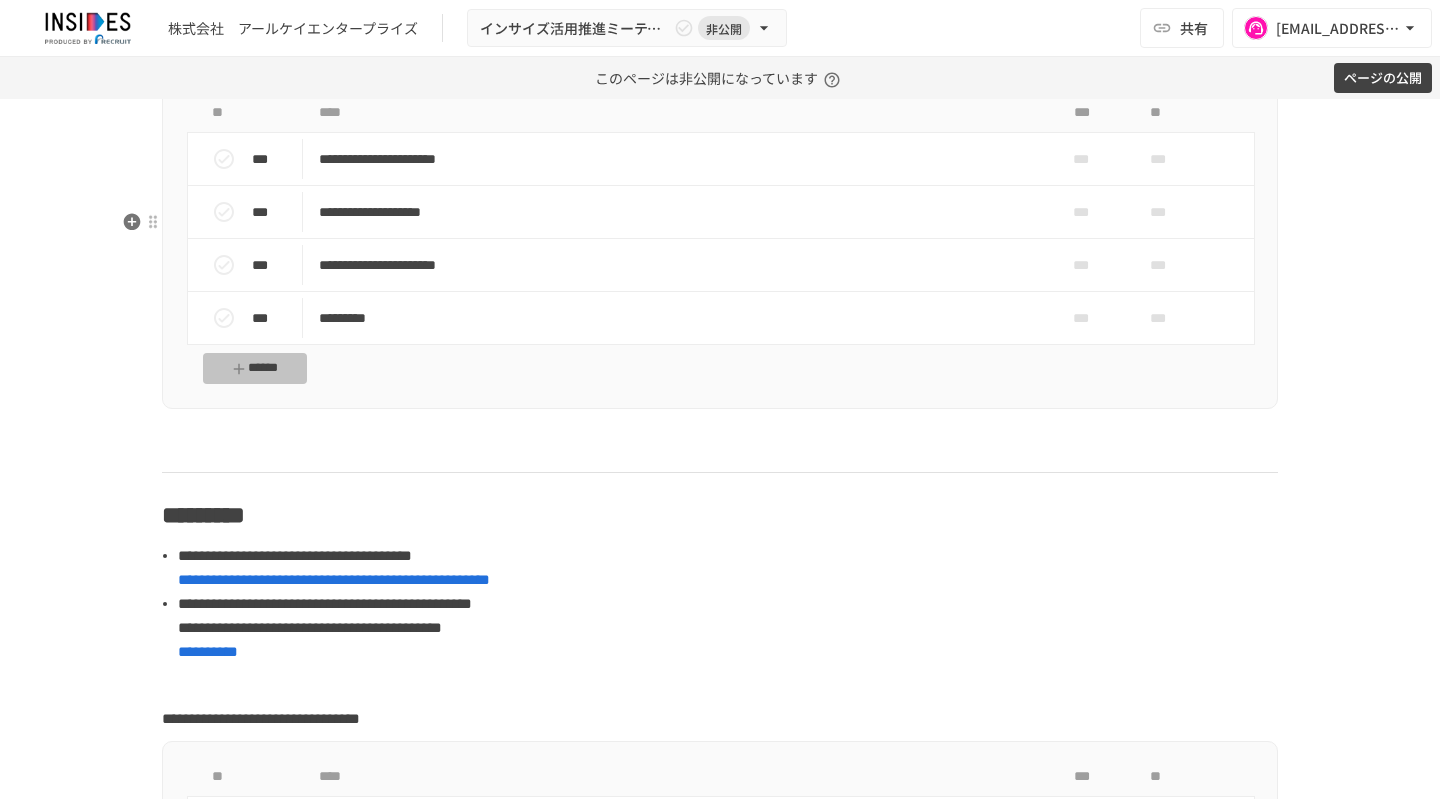 click on "******" at bounding box center (255, 368) 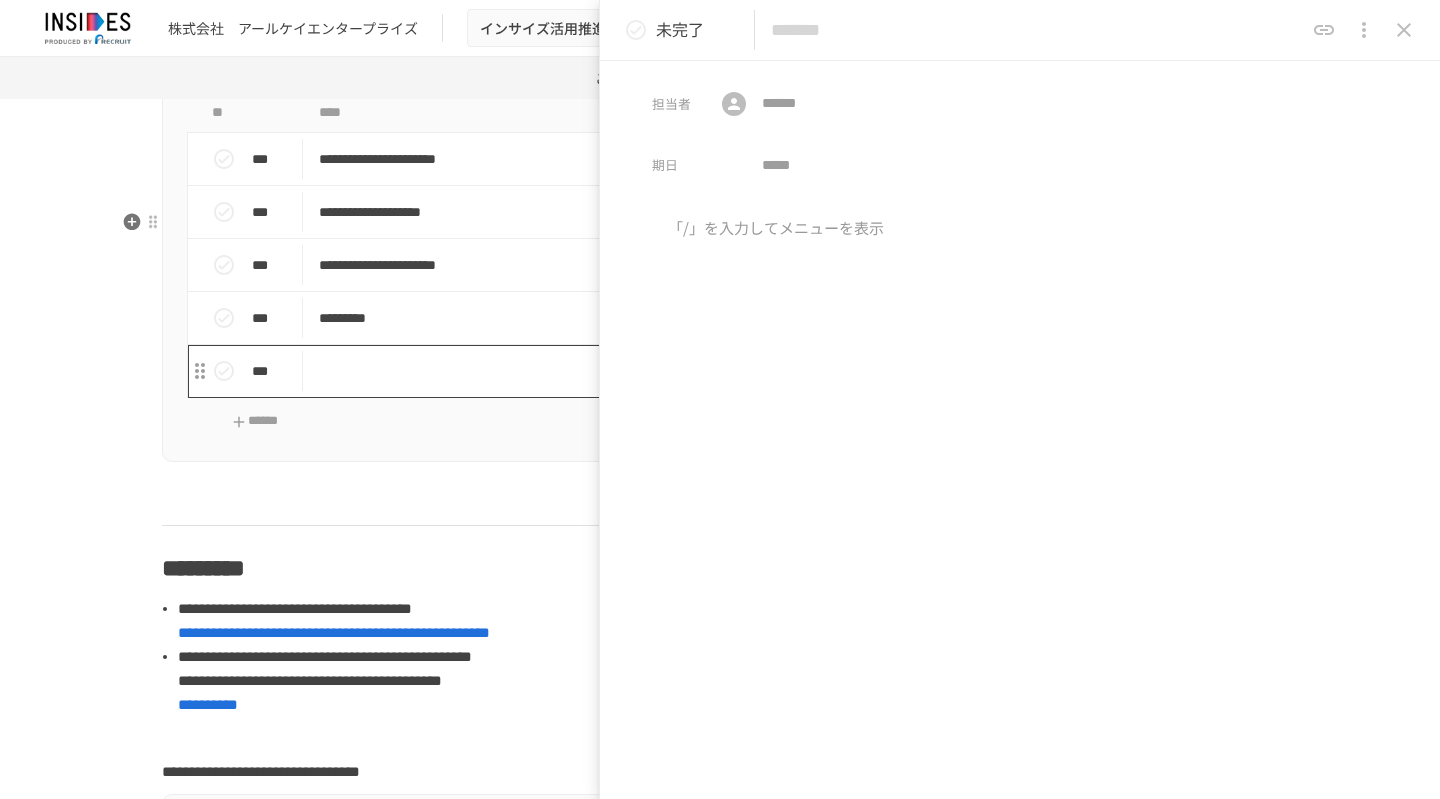 click at bounding box center [678, 371] 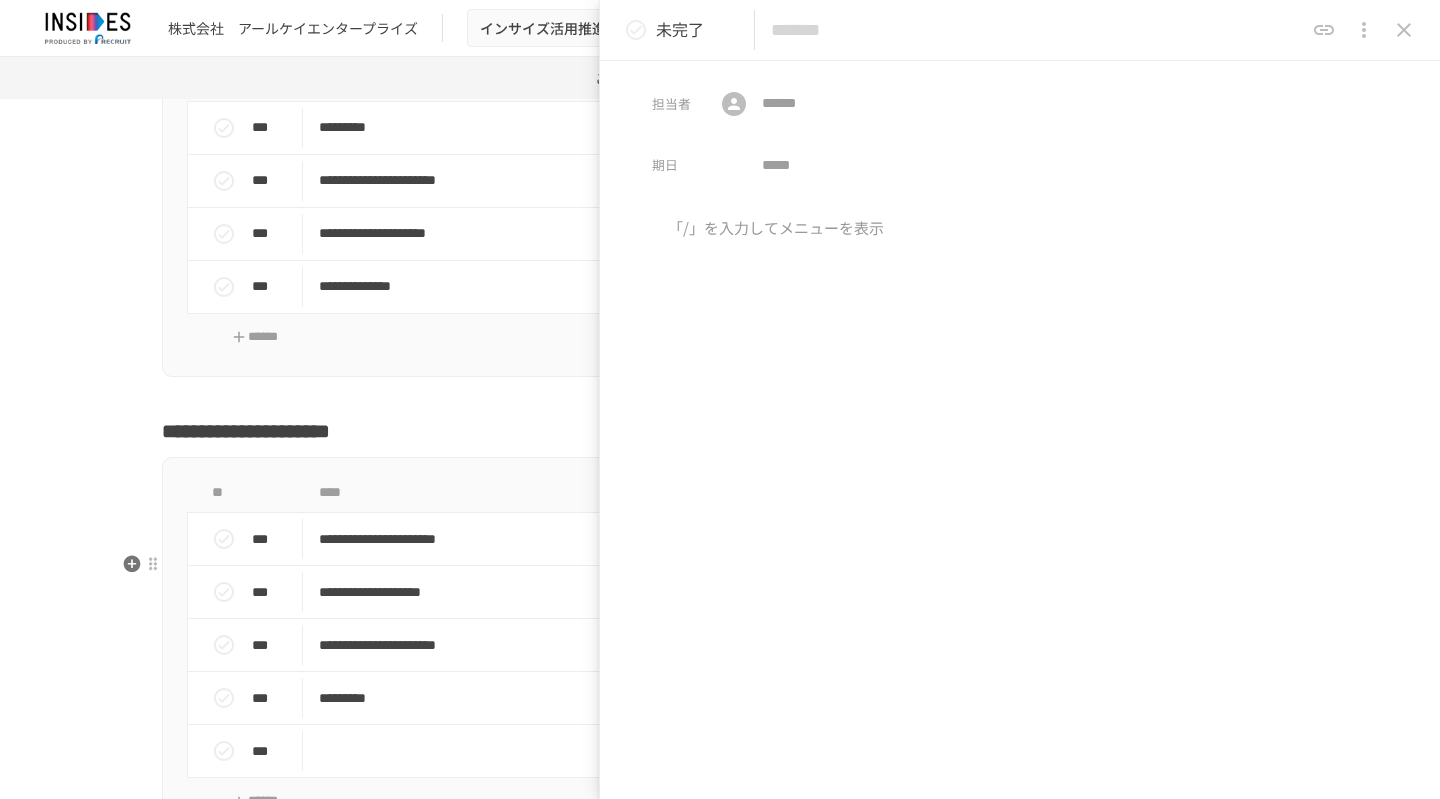 scroll, scrollTop: 6333, scrollLeft: 0, axis: vertical 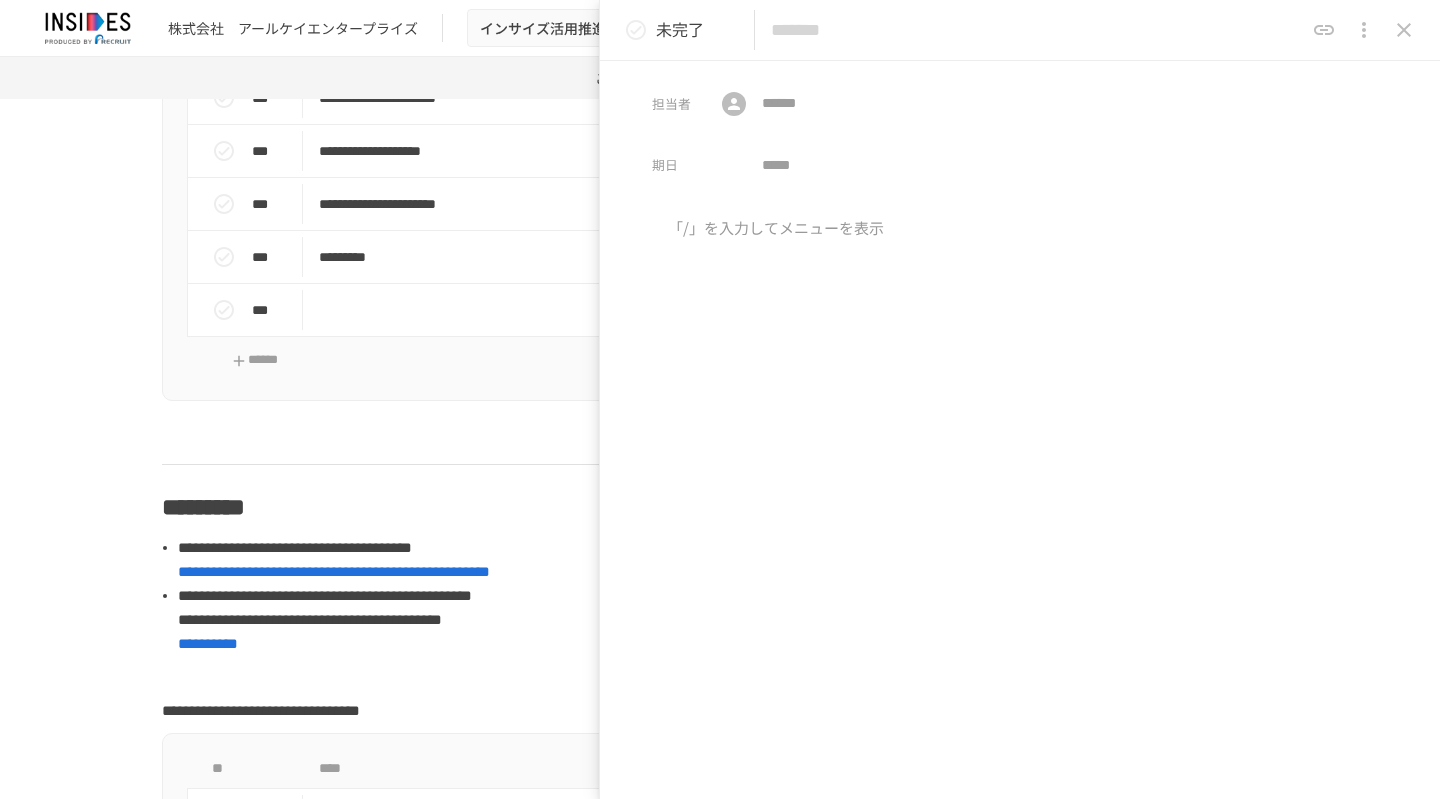 click at bounding box center [1037, 30] 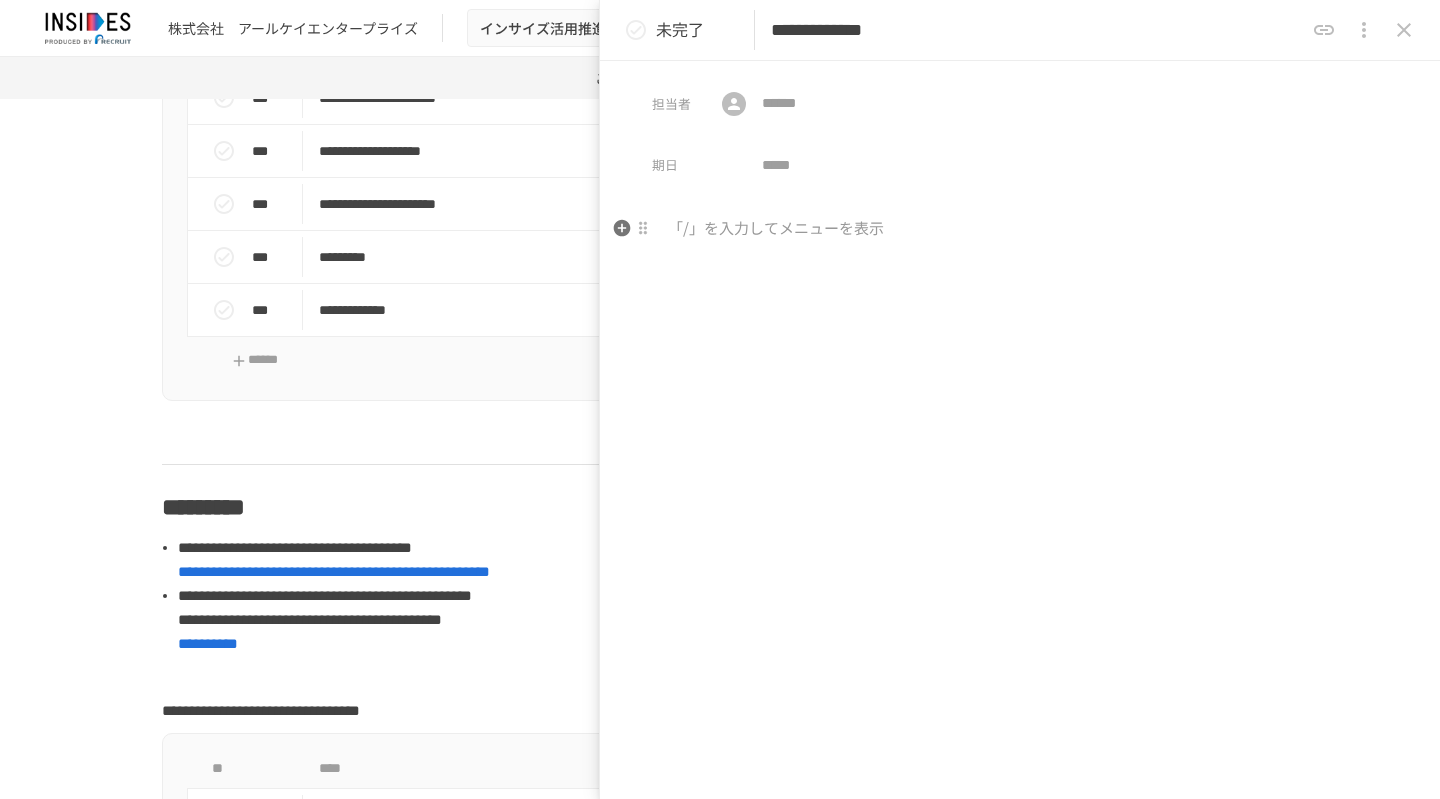 type on "**********" 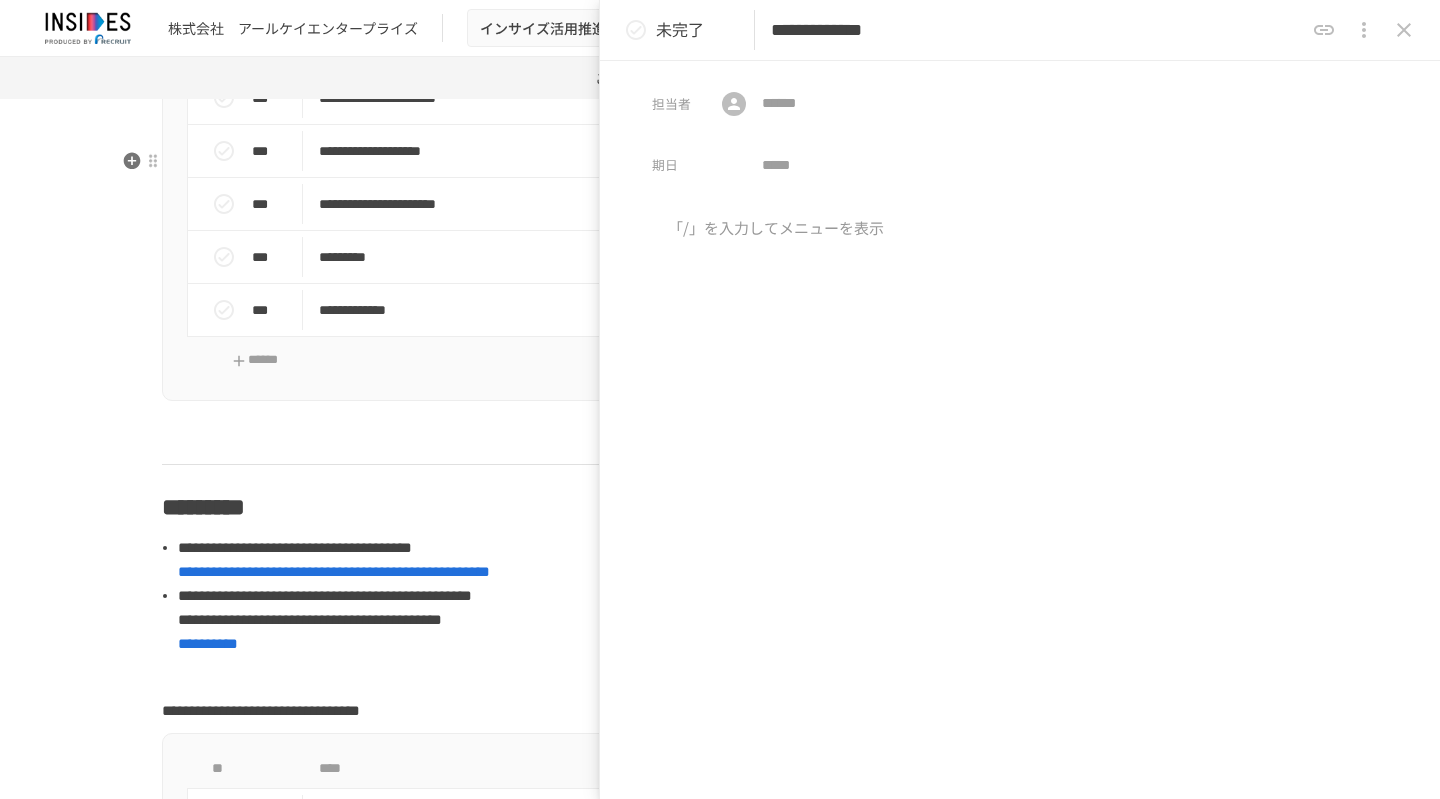 click on "**********" at bounding box center (720, -2565) 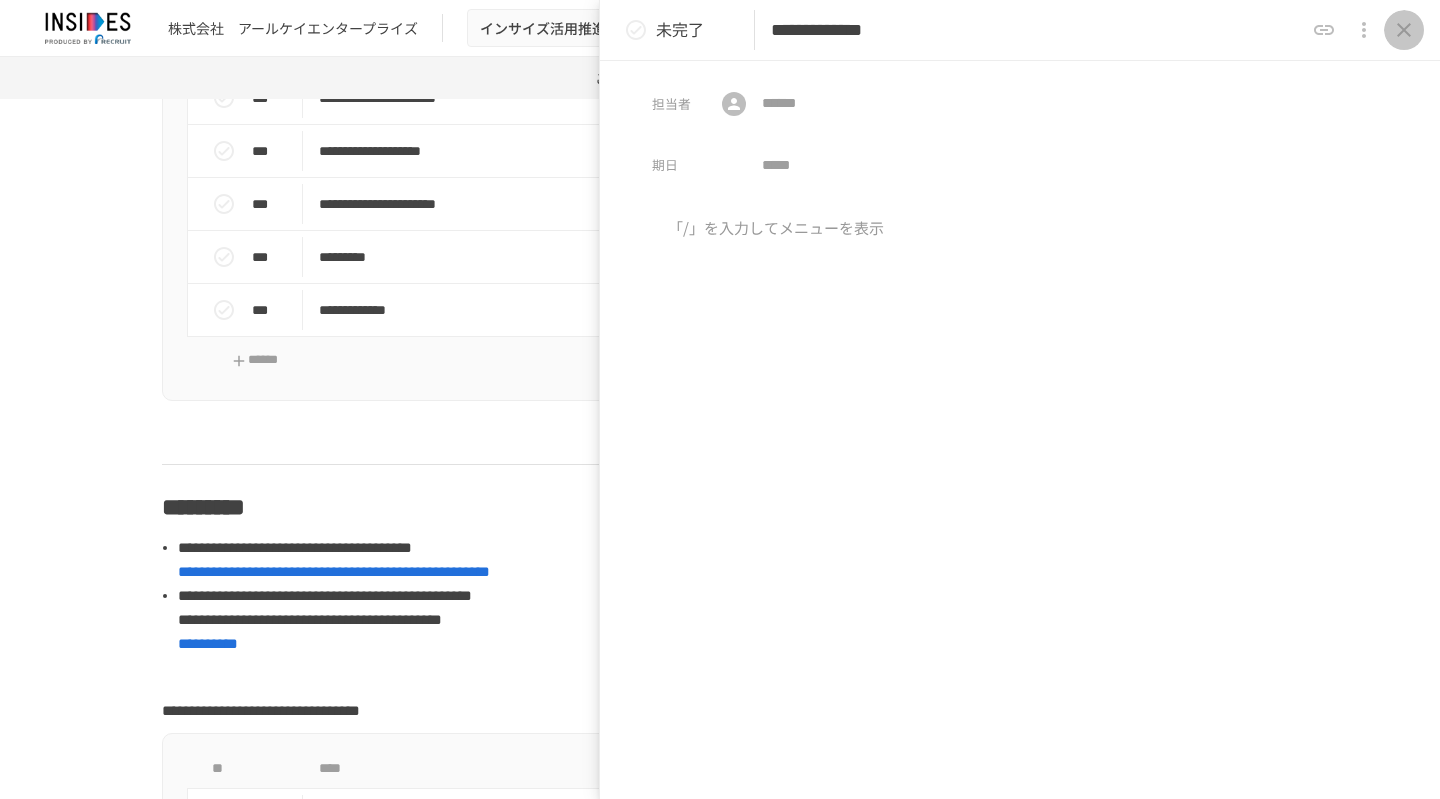 click 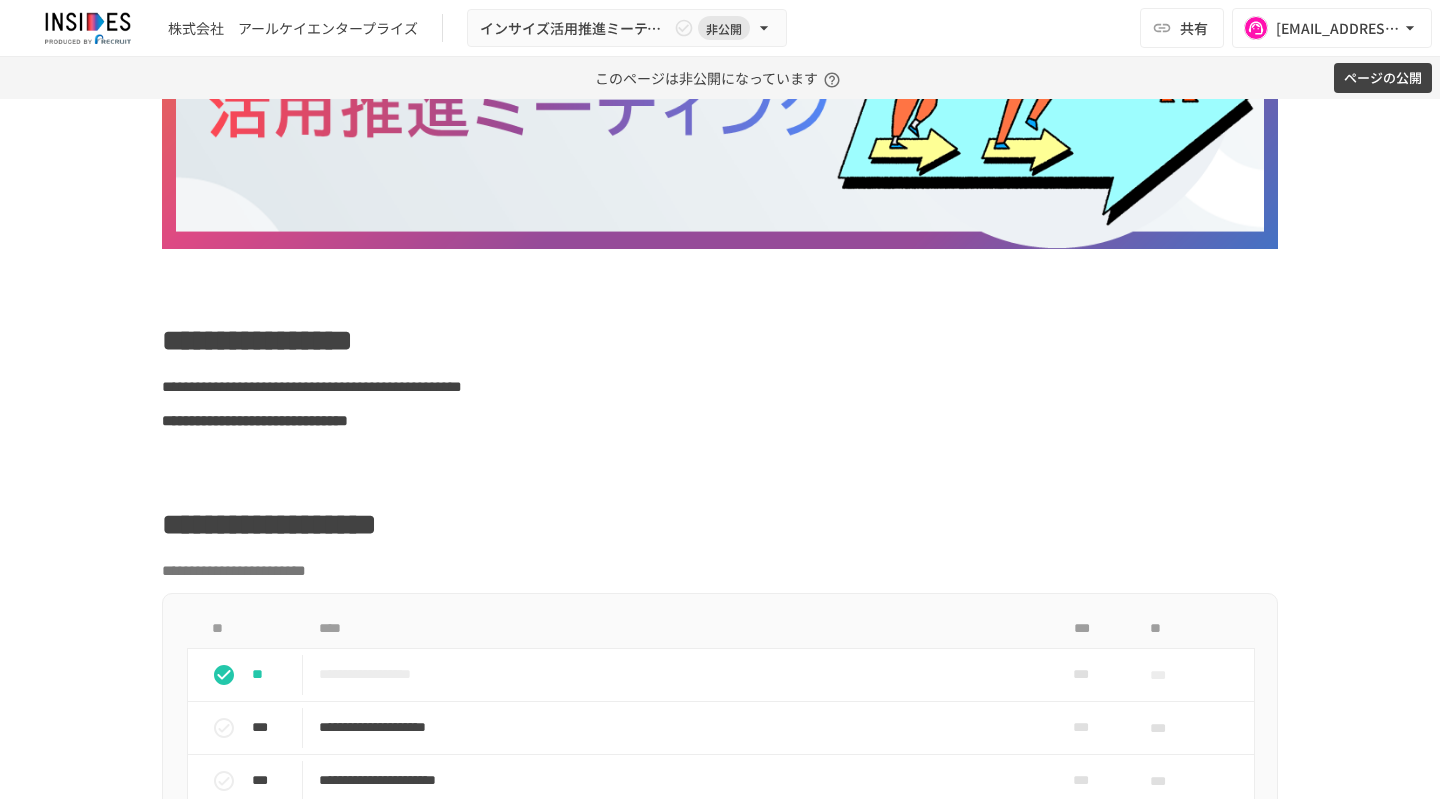 scroll, scrollTop: 0, scrollLeft: 0, axis: both 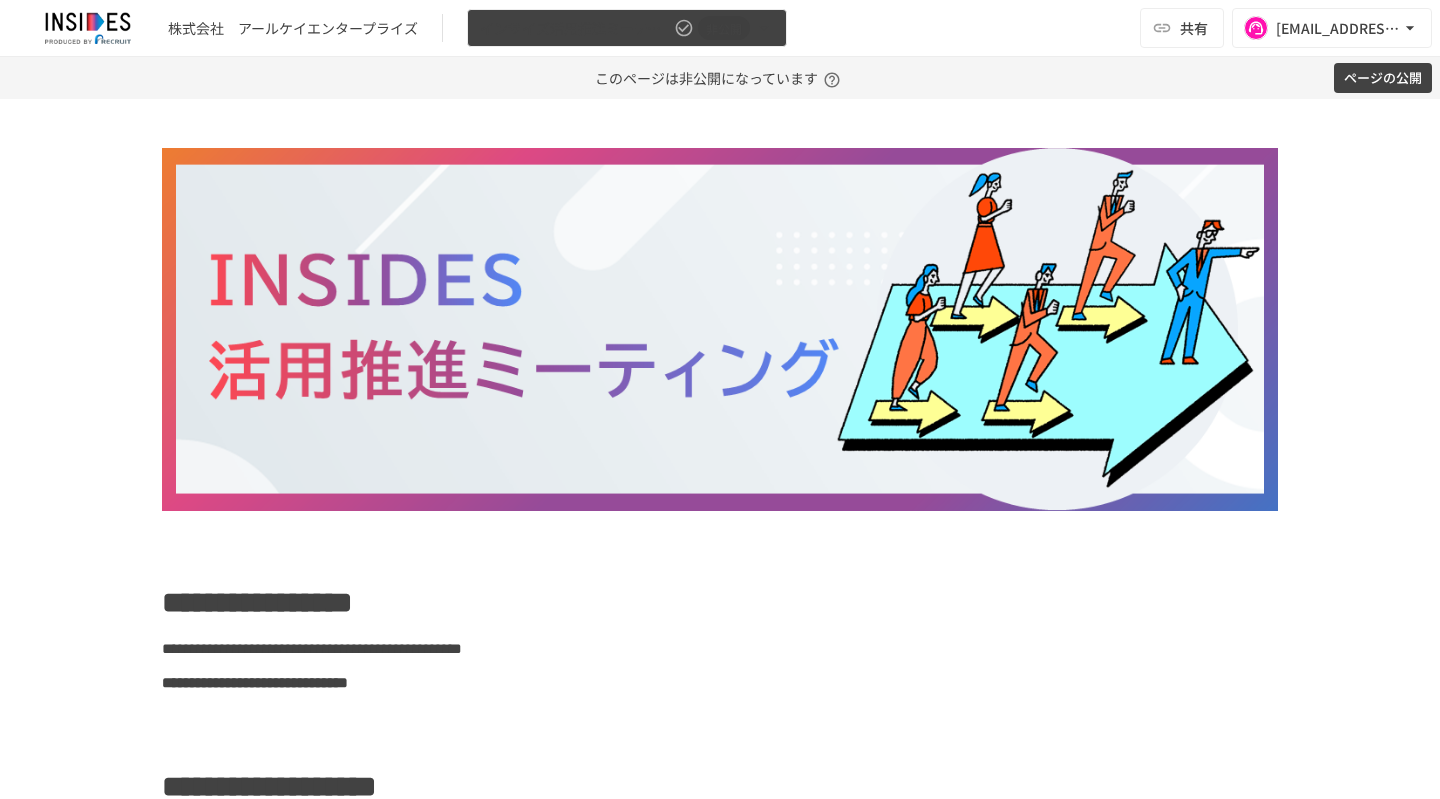 click on "インサイズ活用推進ミーティング250724" at bounding box center [575, 28] 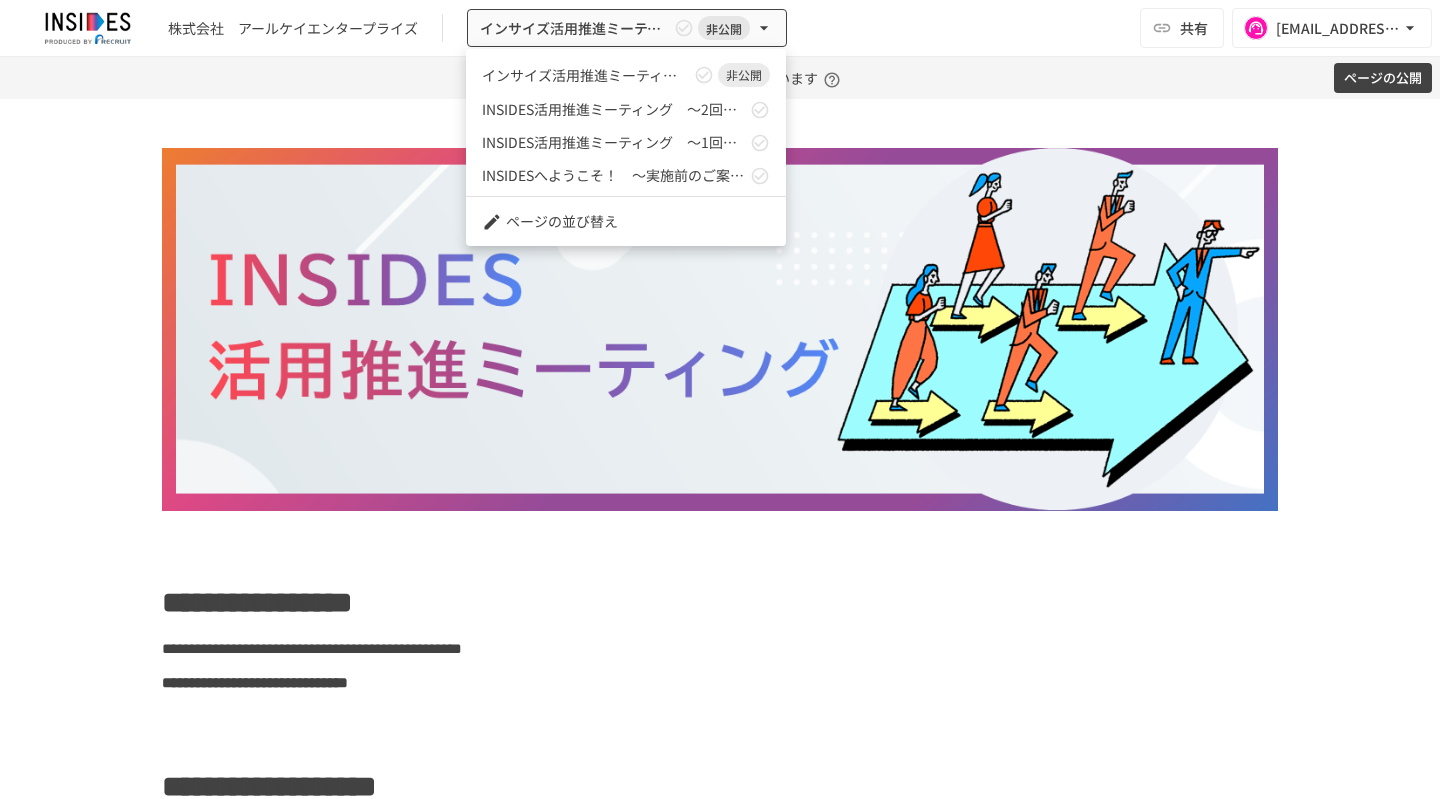 click at bounding box center (720, 399) 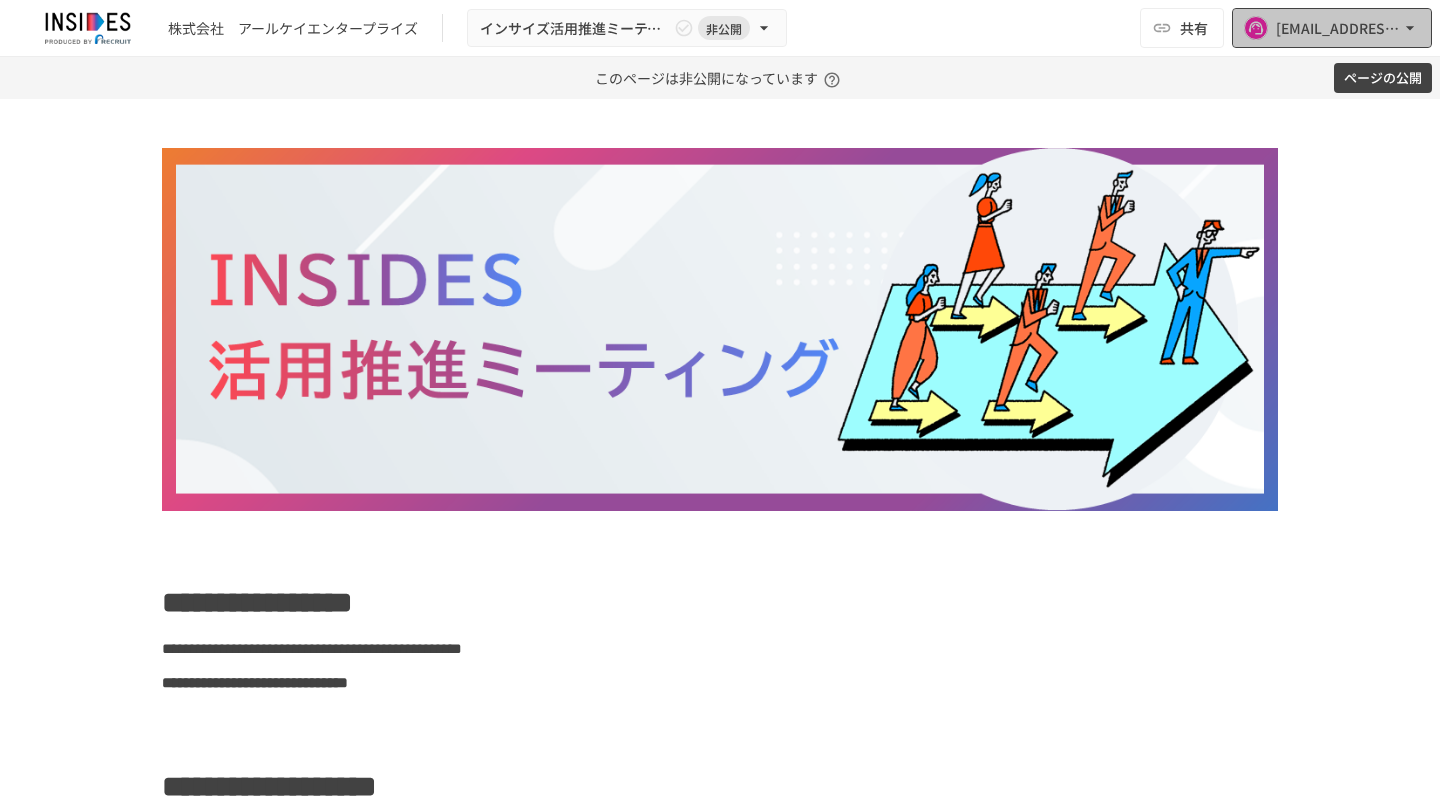 click 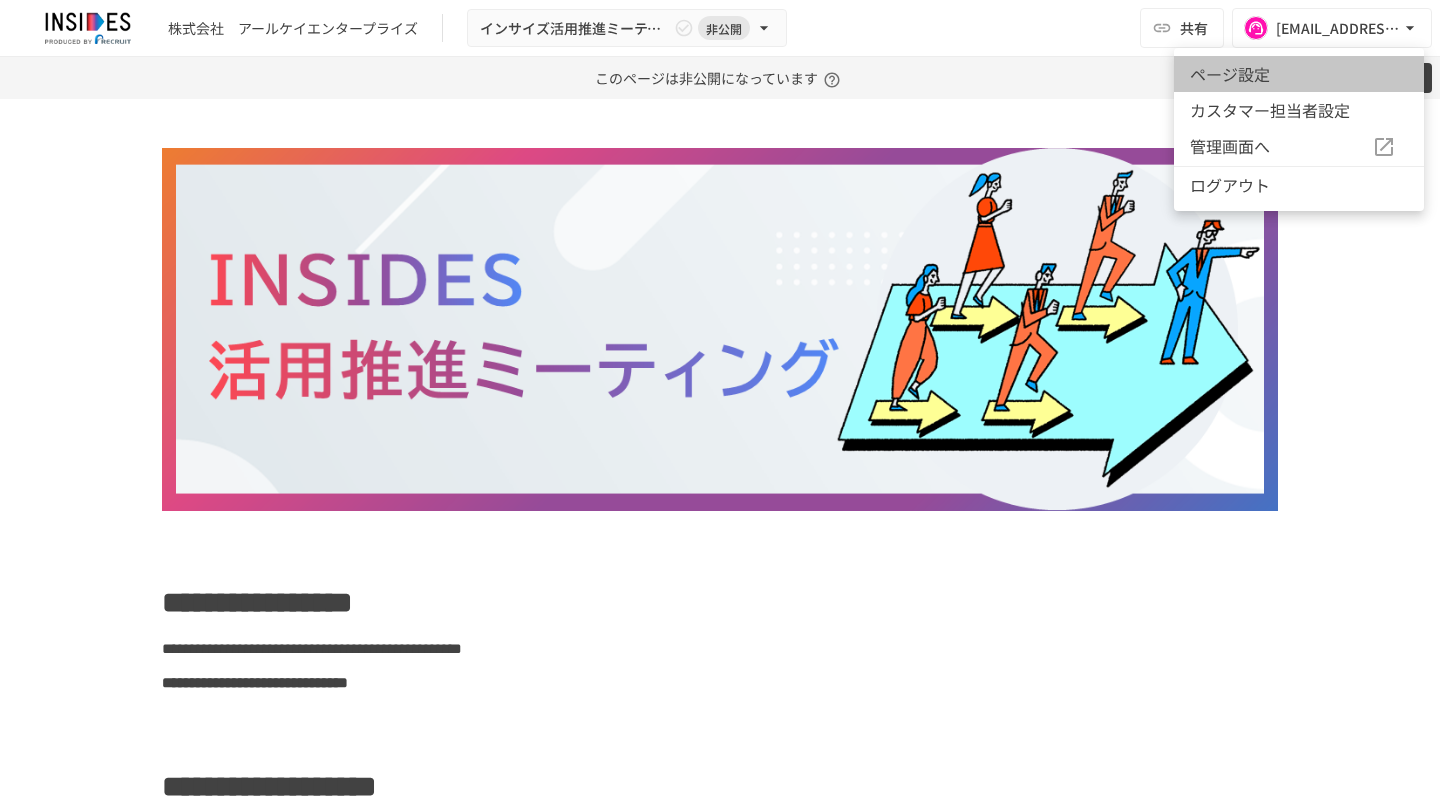 click on "ページ設定" at bounding box center [1299, 74] 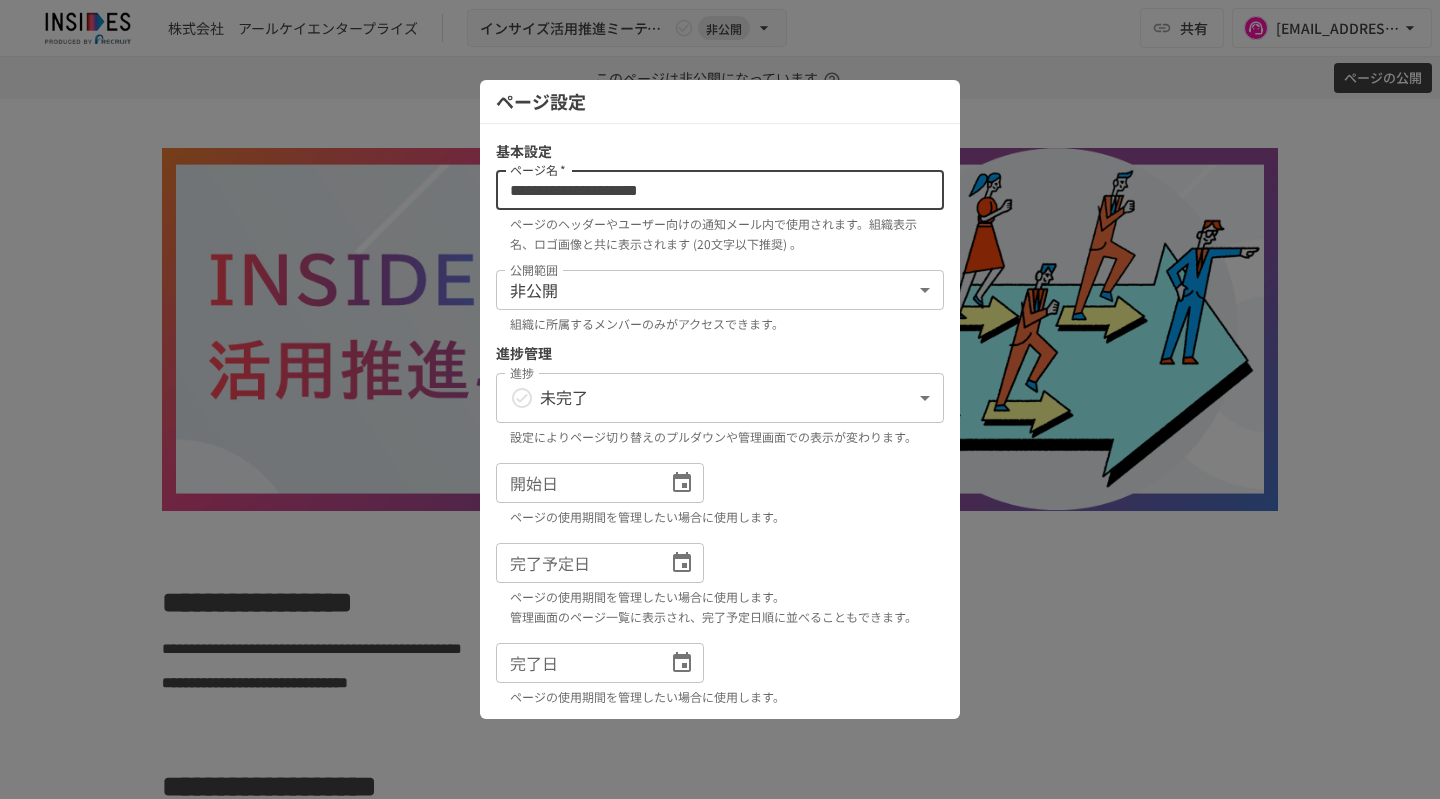 drag, startPoint x: 782, startPoint y: 190, endPoint x: 748, endPoint y: 188, distance: 34.058773 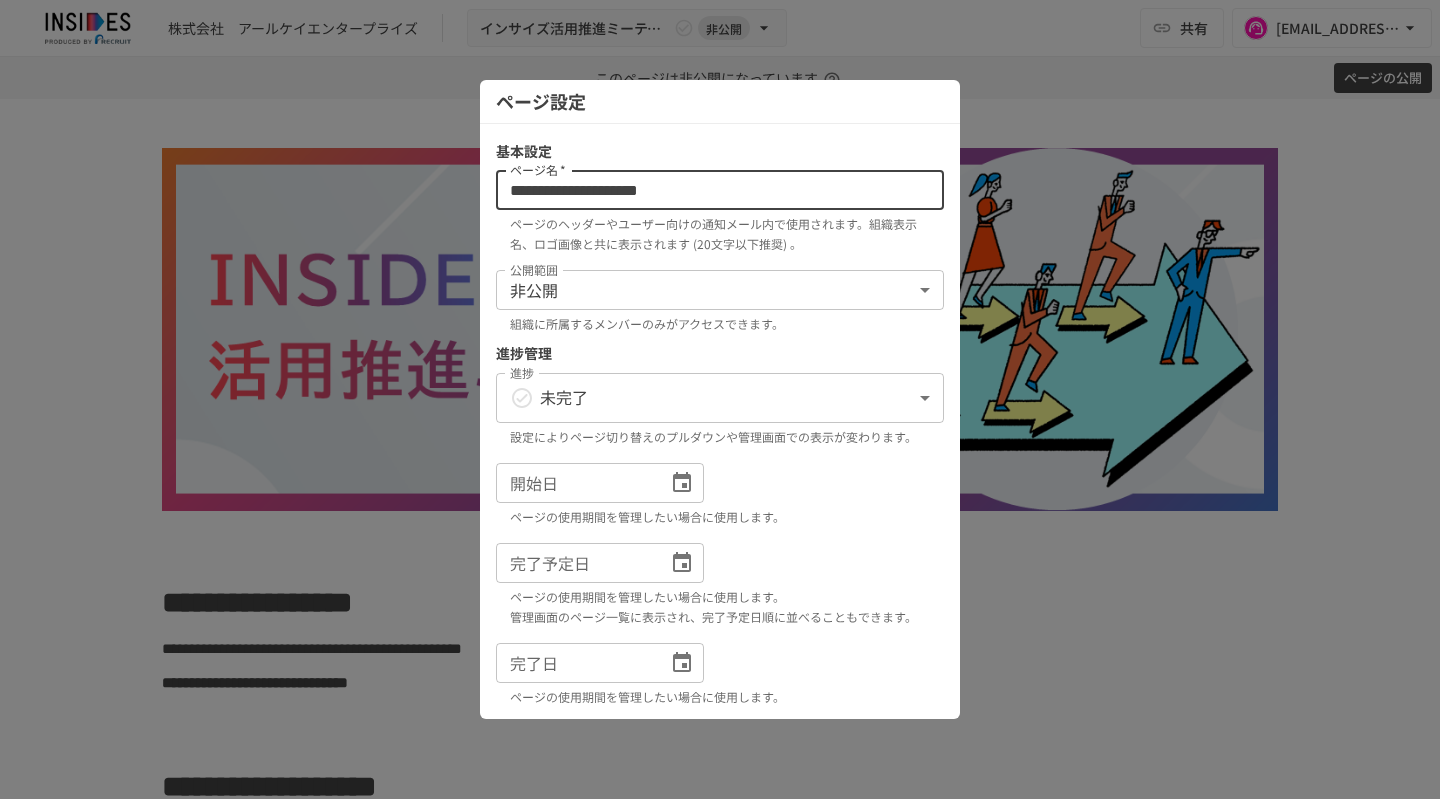 click on "**********" at bounding box center (720, 190) 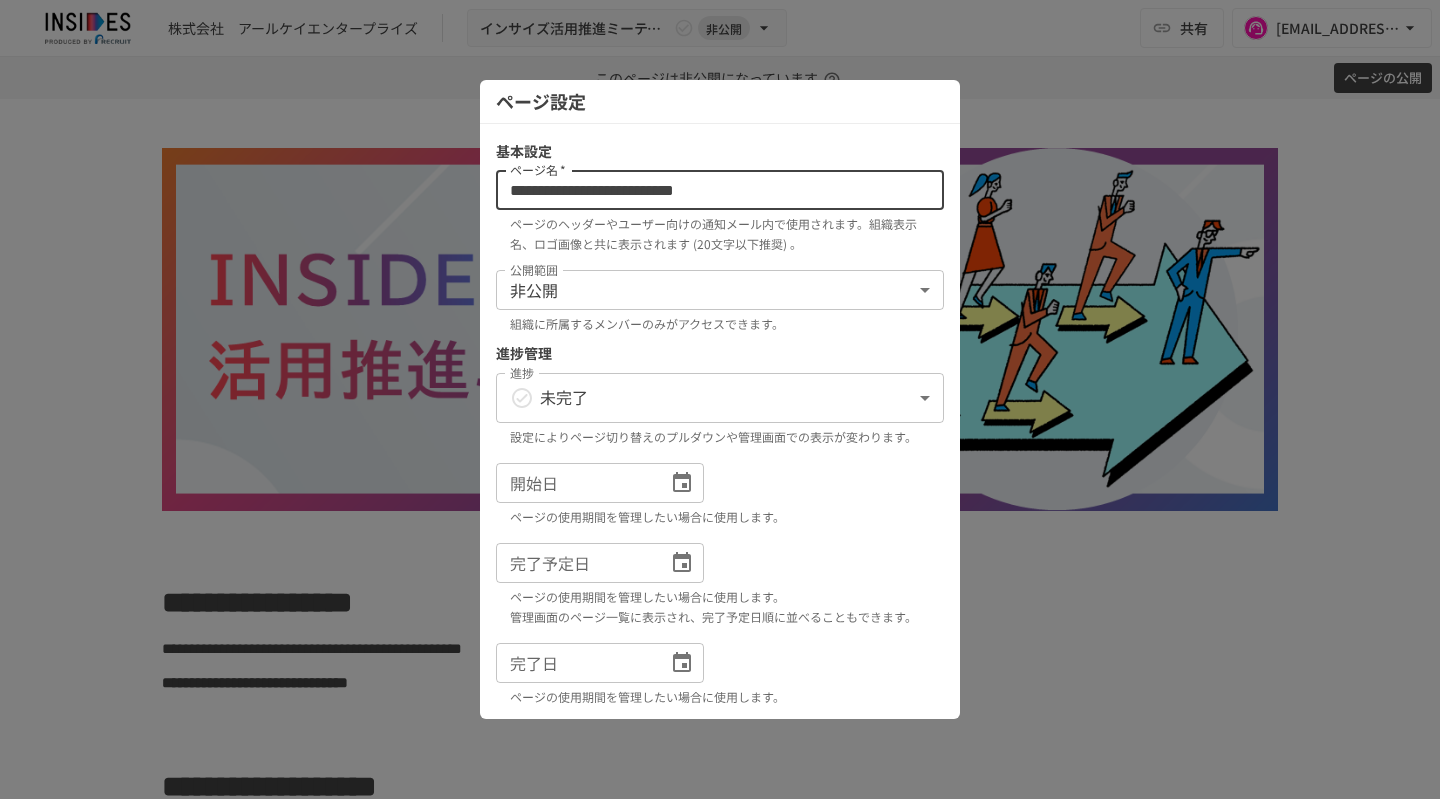click on "**********" at bounding box center [720, 190] 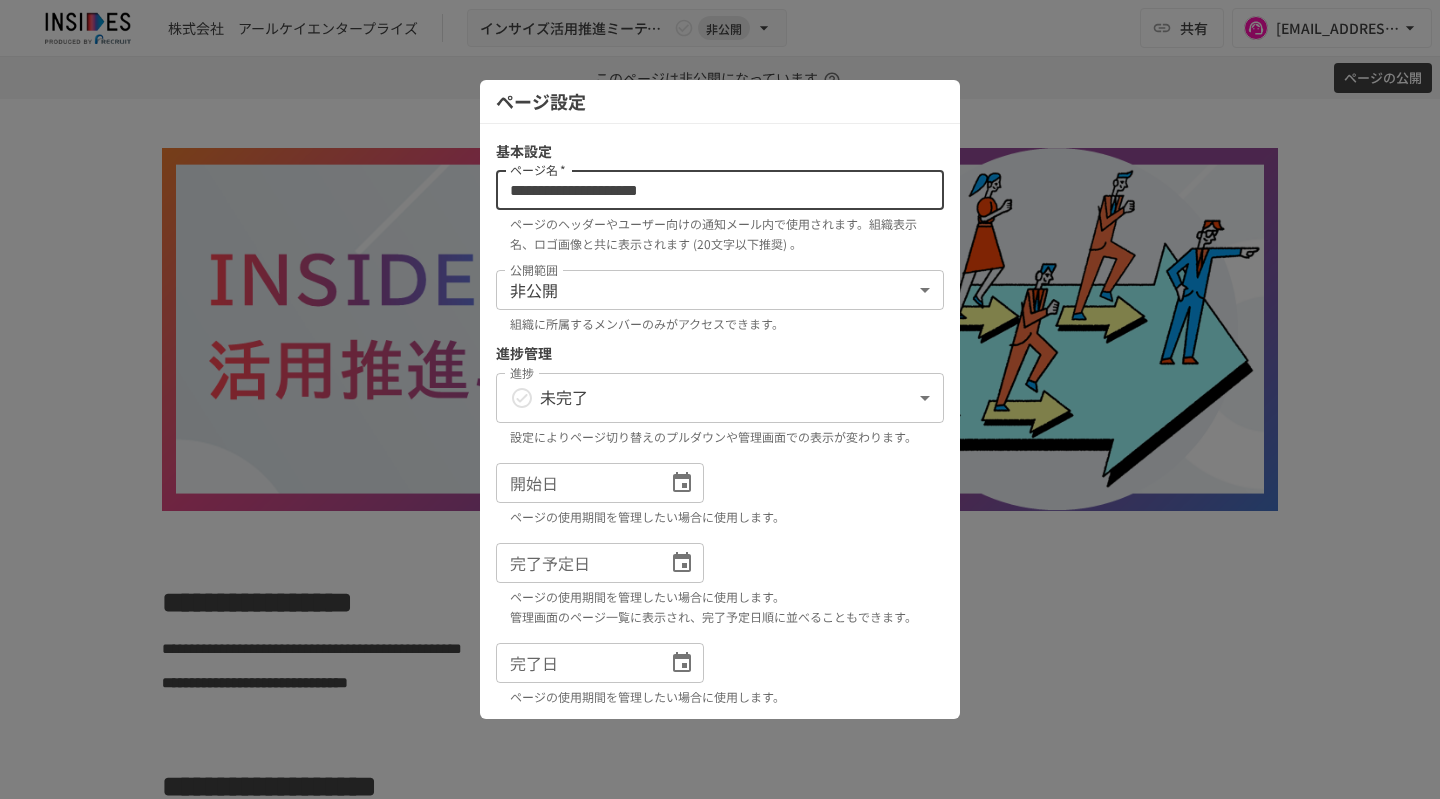 scroll, scrollTop: 192, scrollLeft: 0, axis: vertical 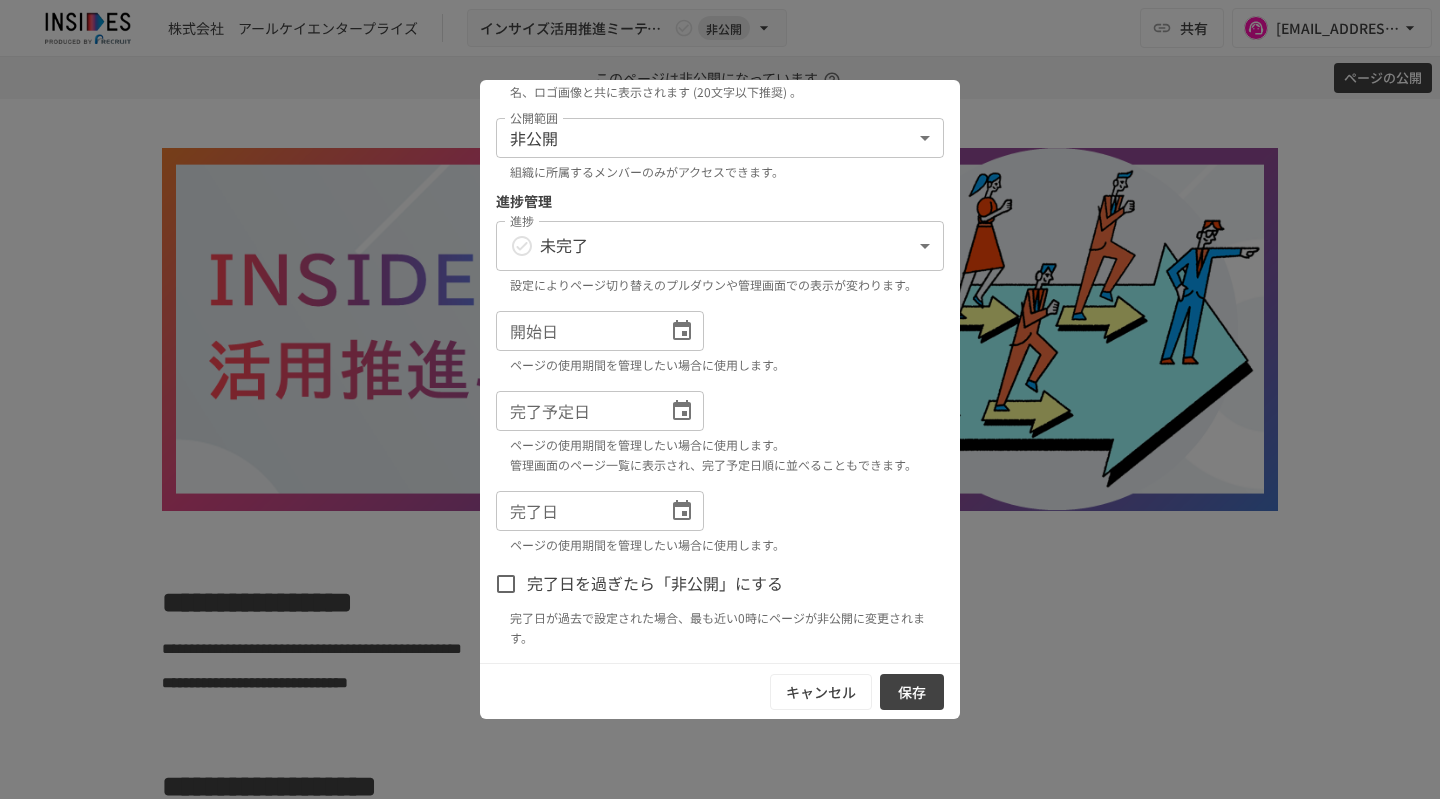 type on "**********" 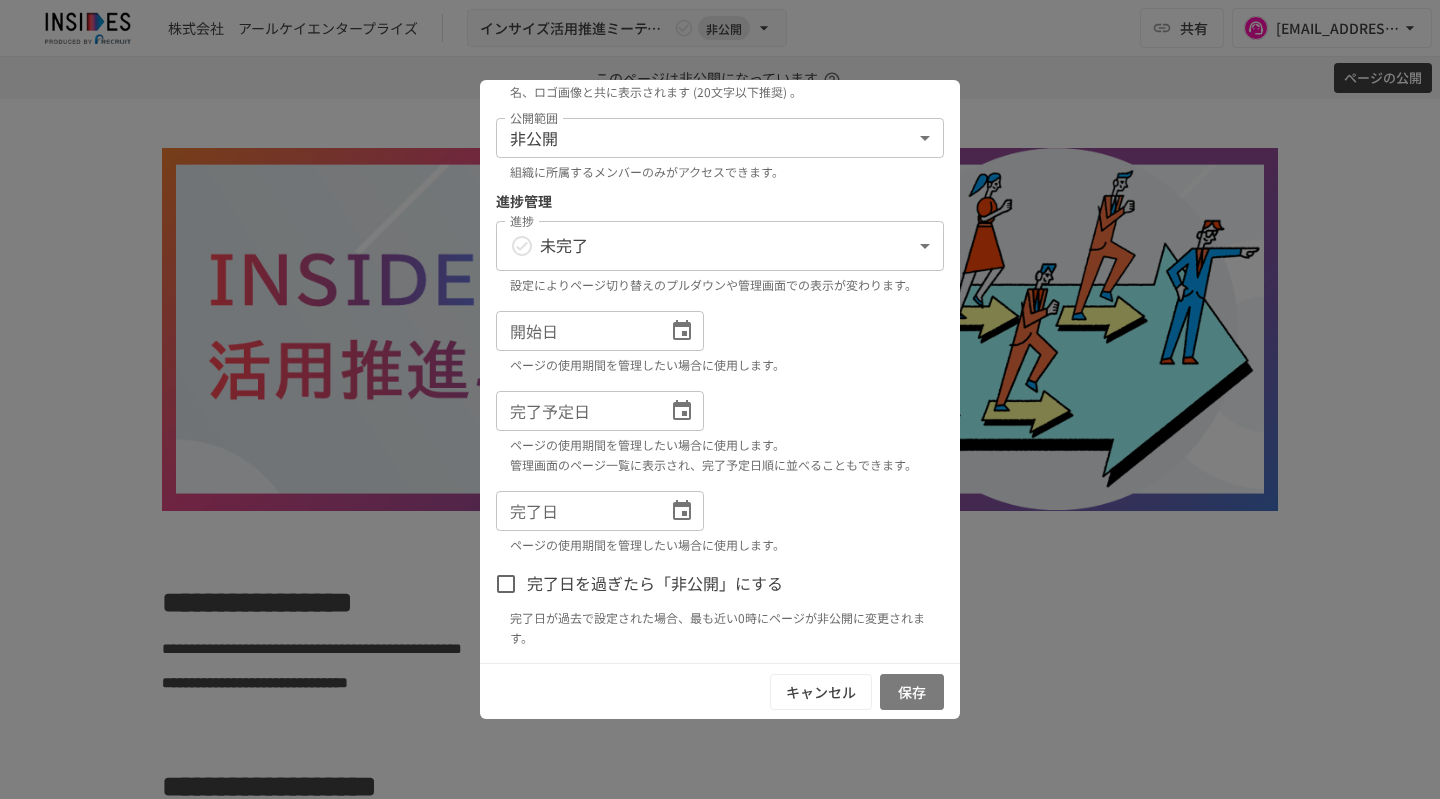 click on "保存" at bounding box center (912, 692) 